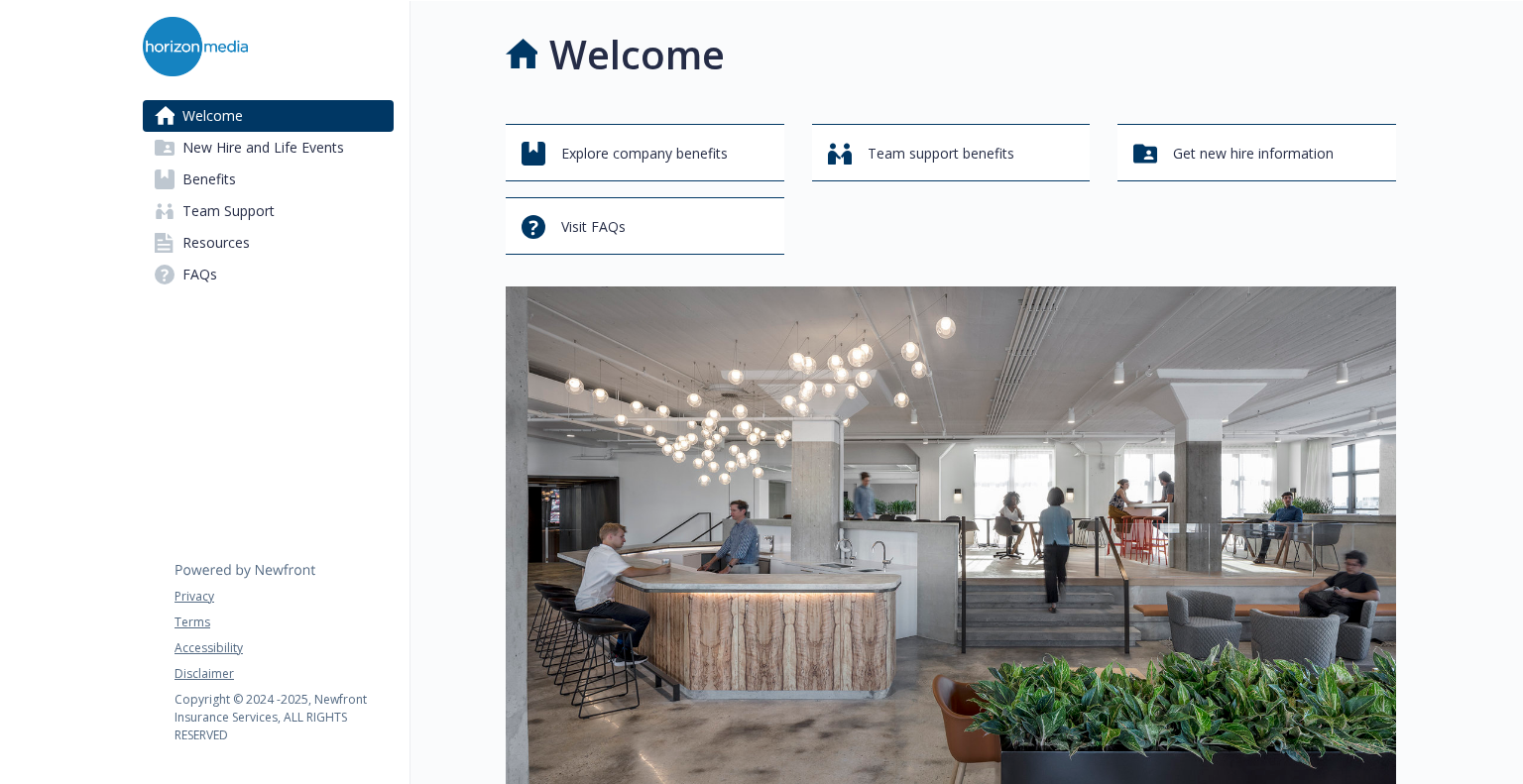 scroll, scrollTop: 0, scrollLeft: 0, axis: both 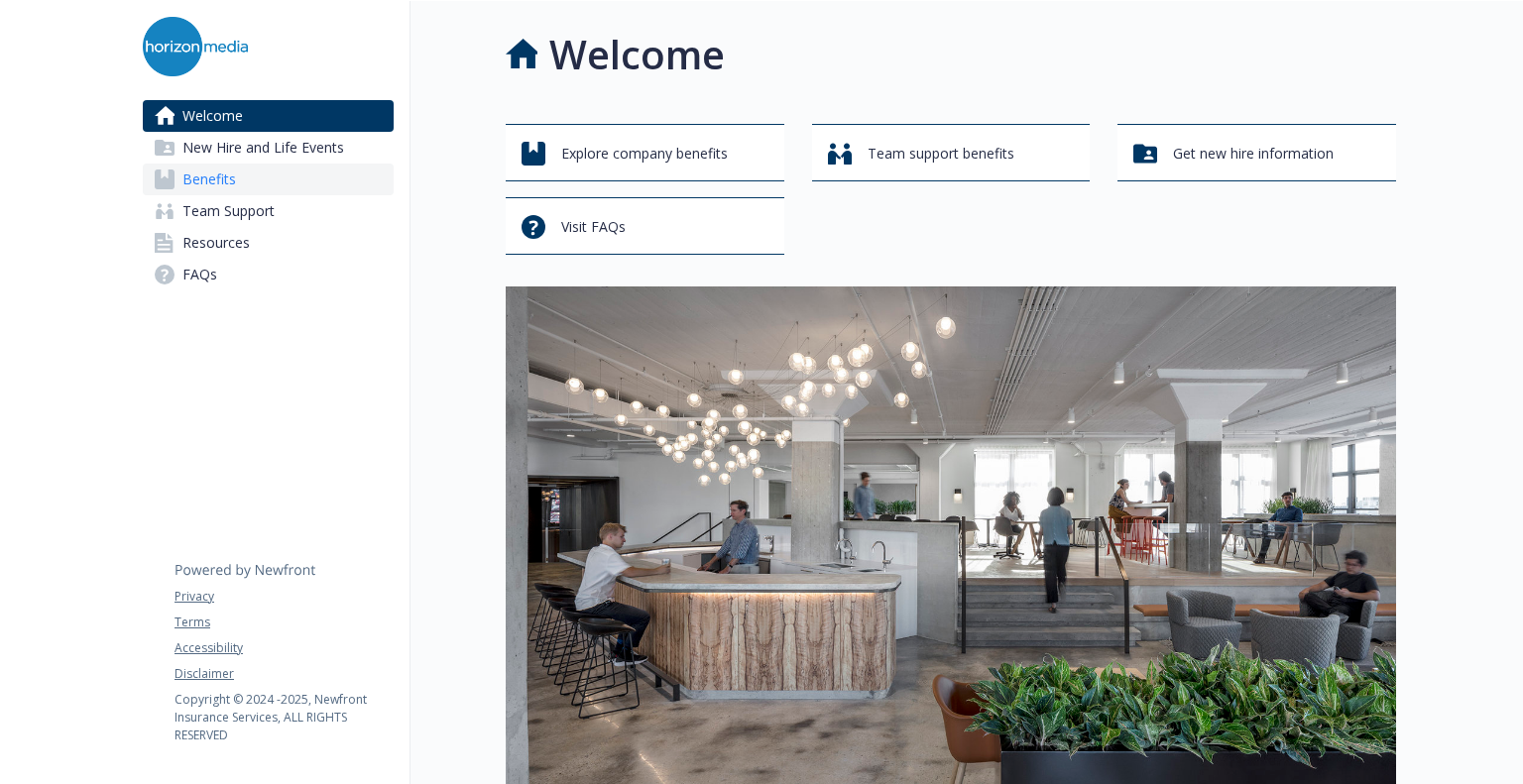 click on "Benefits" at bounding box center (268, 179) 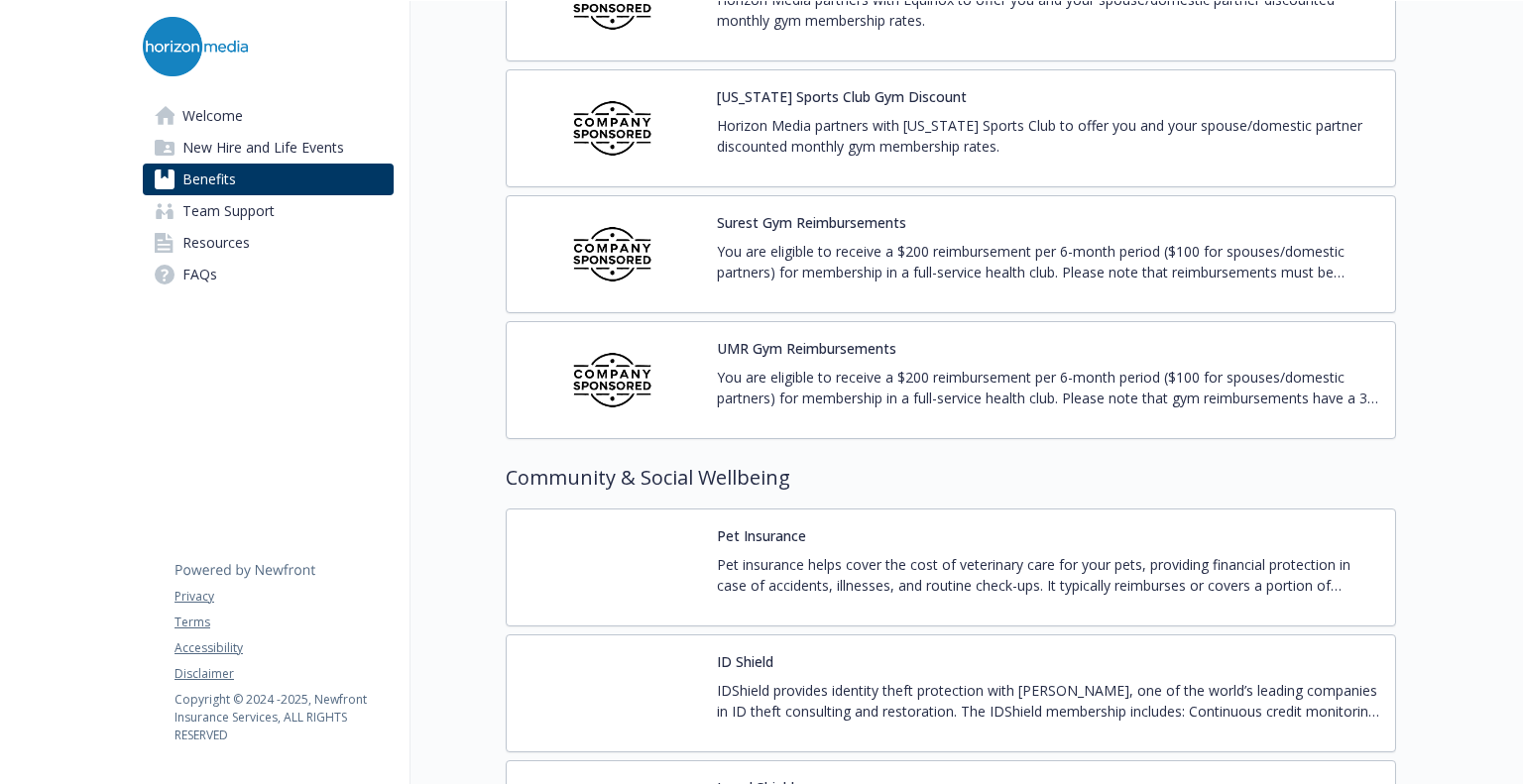 scroll, scrollTop: 4853, scrollLeft: 0, axis: vertical 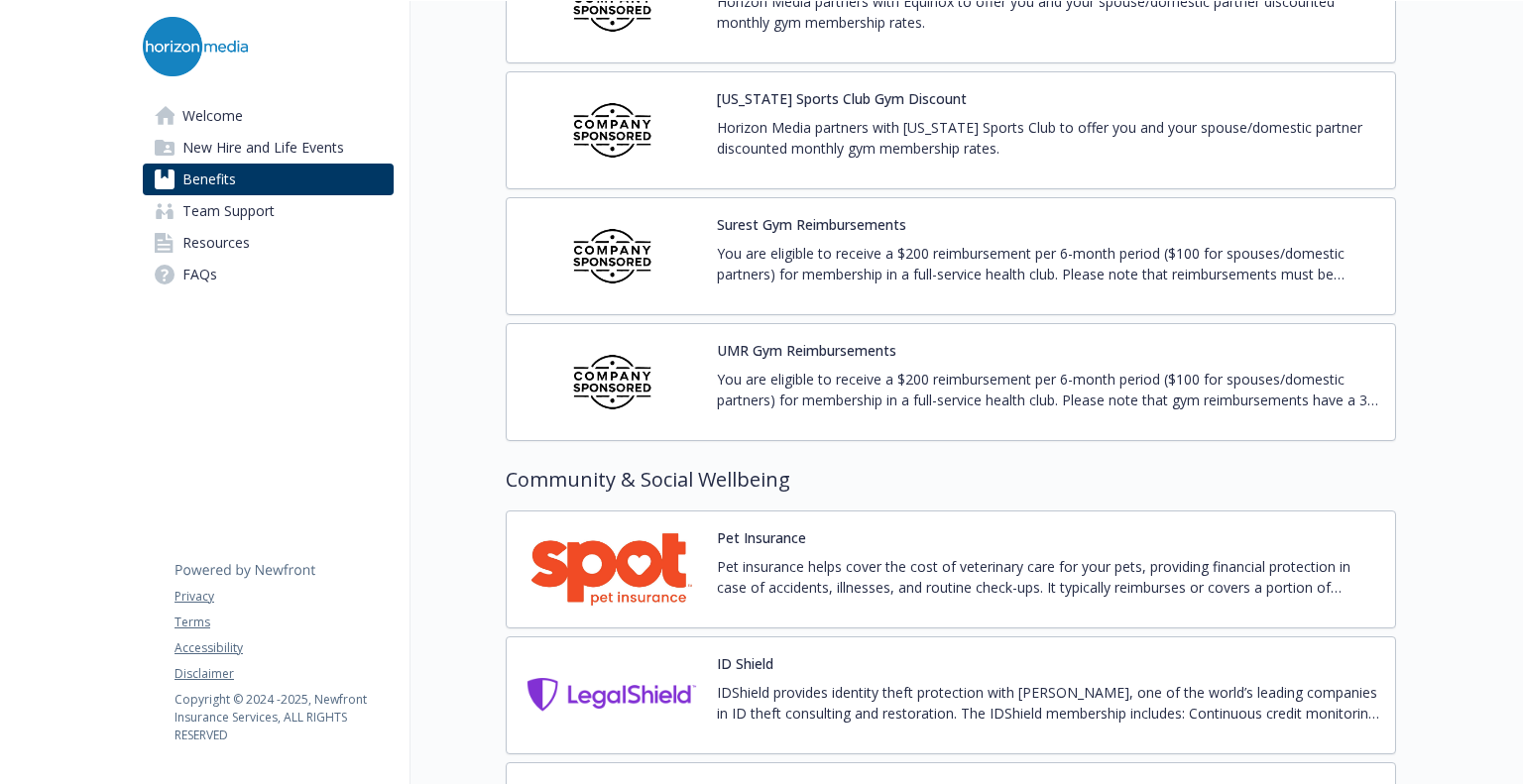 click at bounding box center (612, 256) 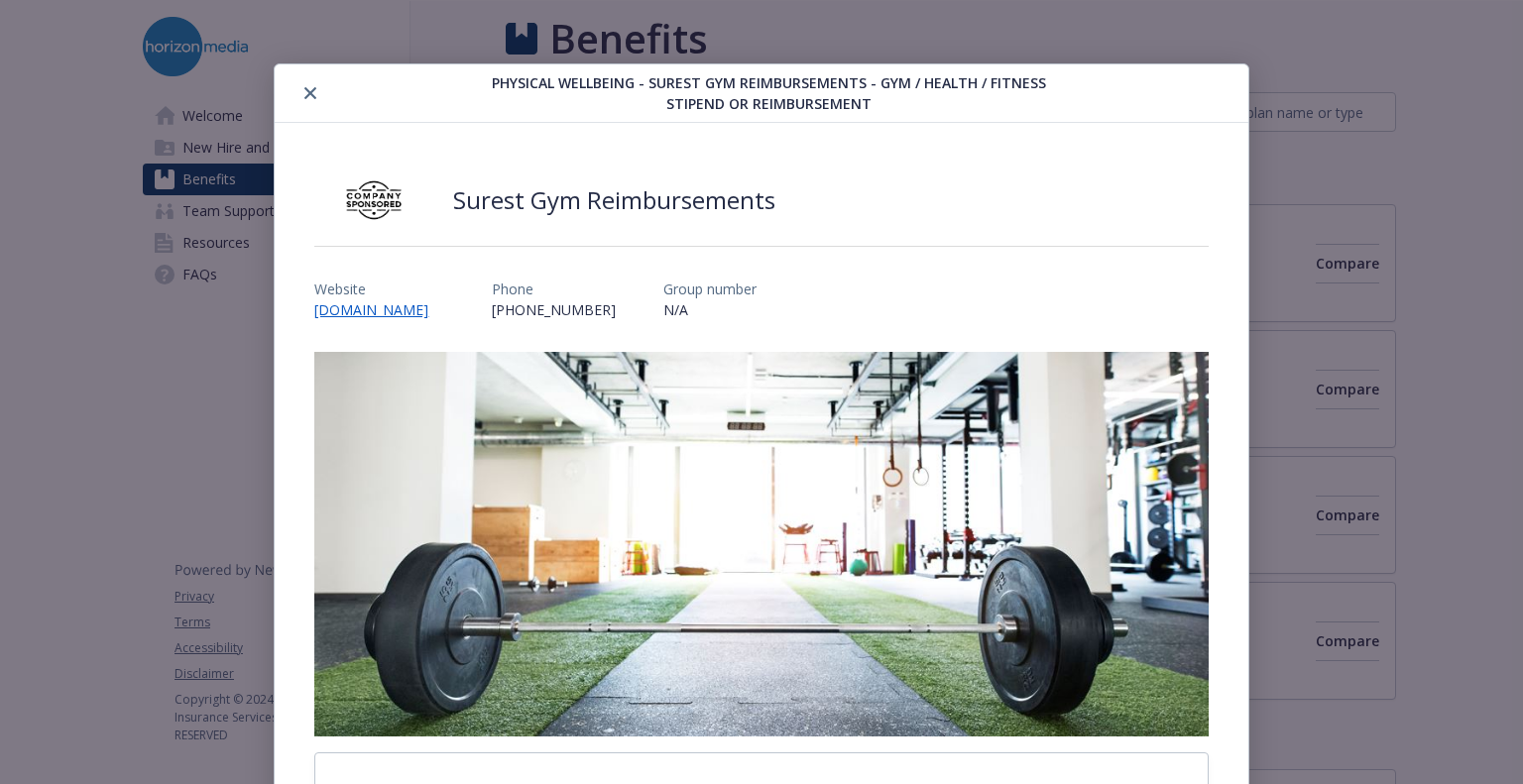 scroll, scrollTop: 4853, scrollLeft: 0, axis: vertical 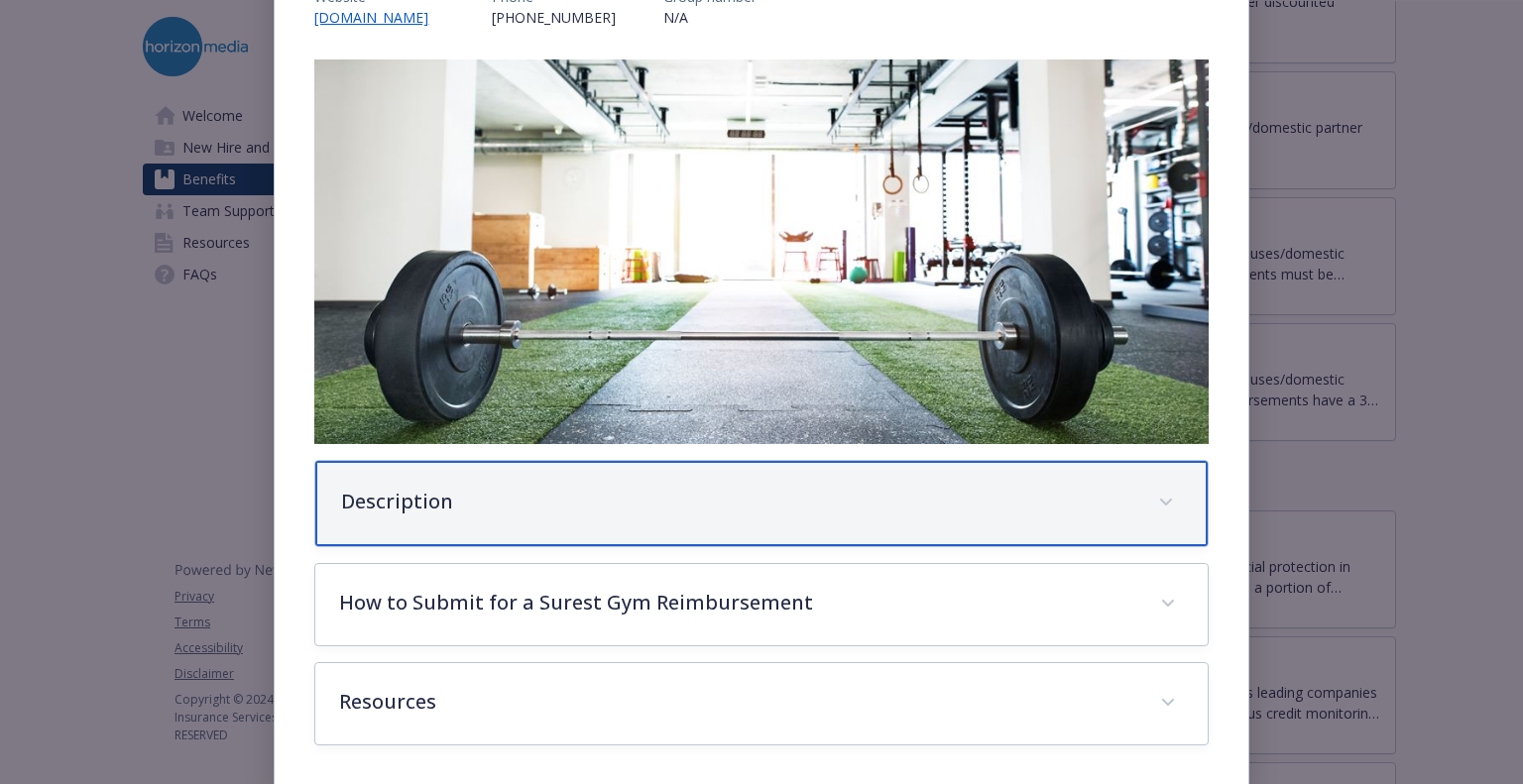 click on "Description" at bounding box center (737, 502) 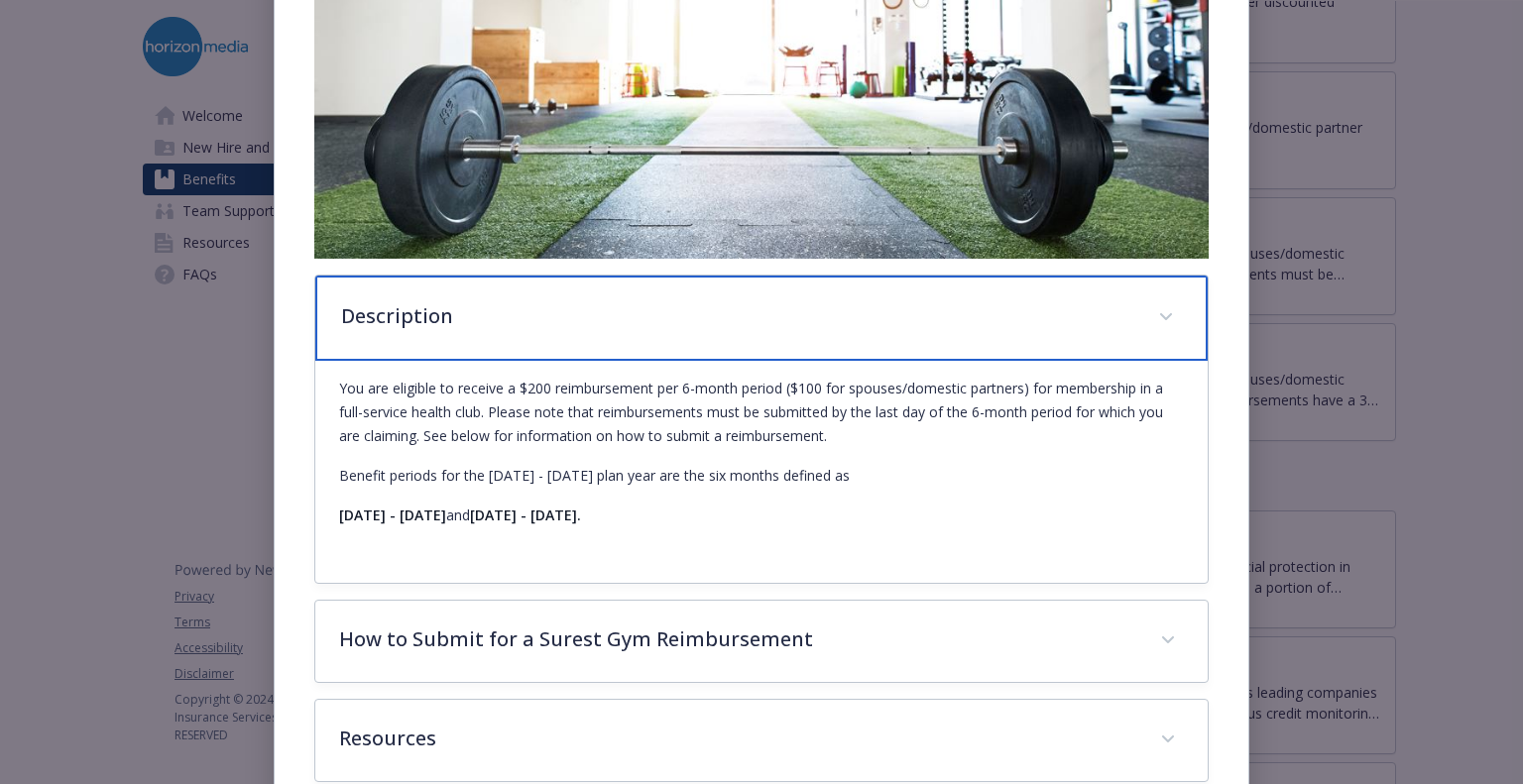 scroll, scrollTop: 517, scrollLeft: 0, axis: vertical 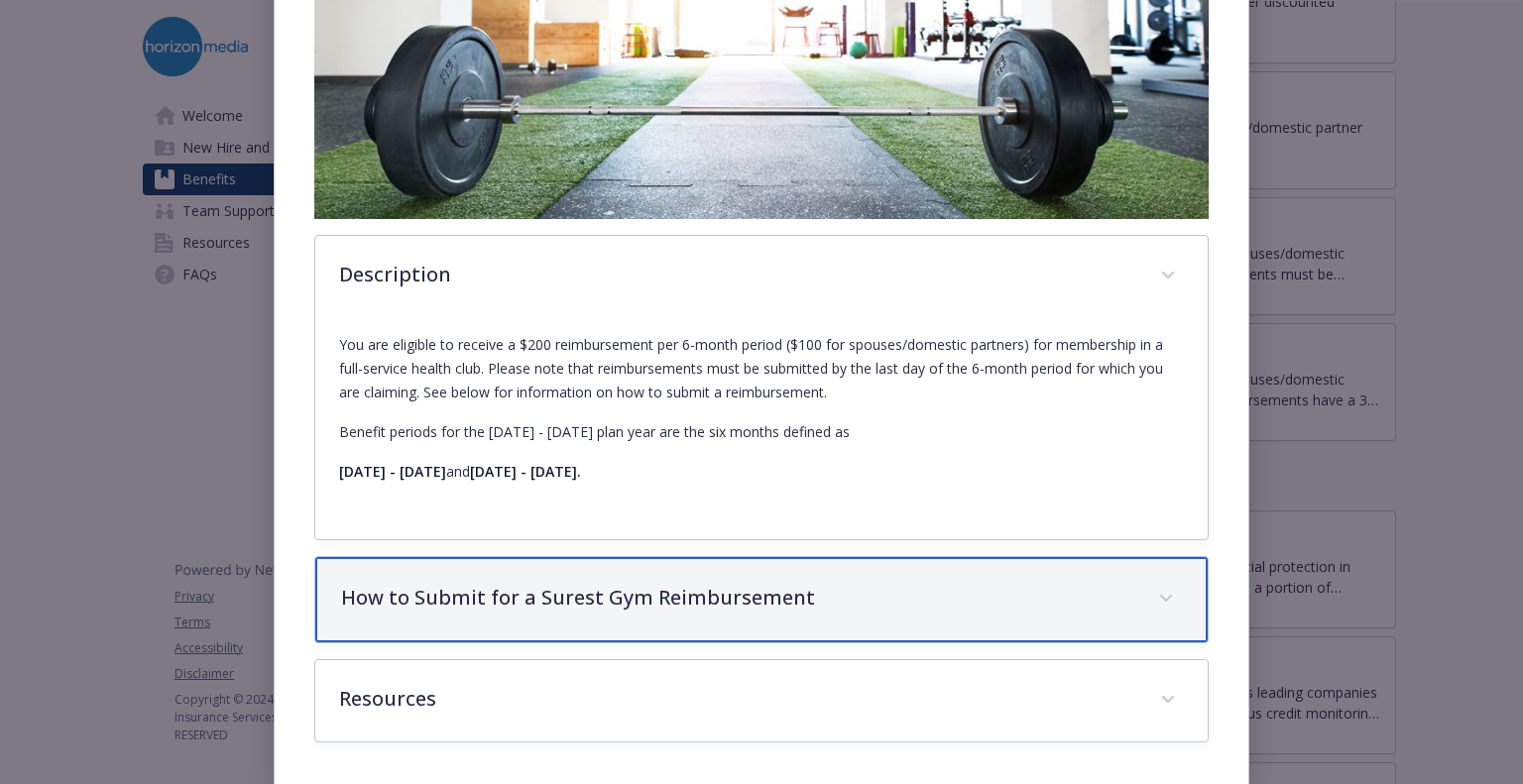 click on "How to Submit for a Surest Gym Reimbursement" at bounding box center [737, 598] 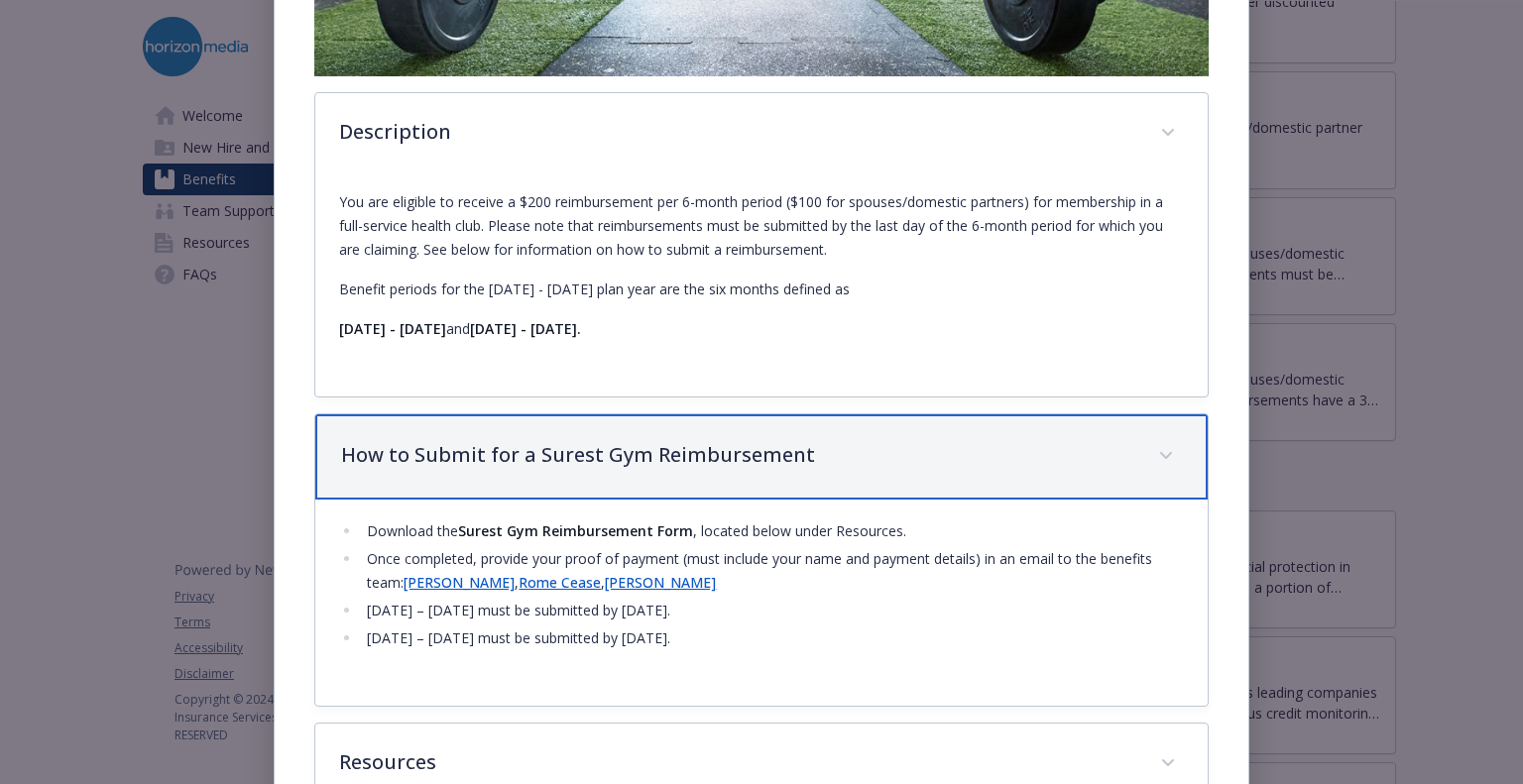 scroll, scrollTop: 724, scrollLeft: 0, axis: vertical 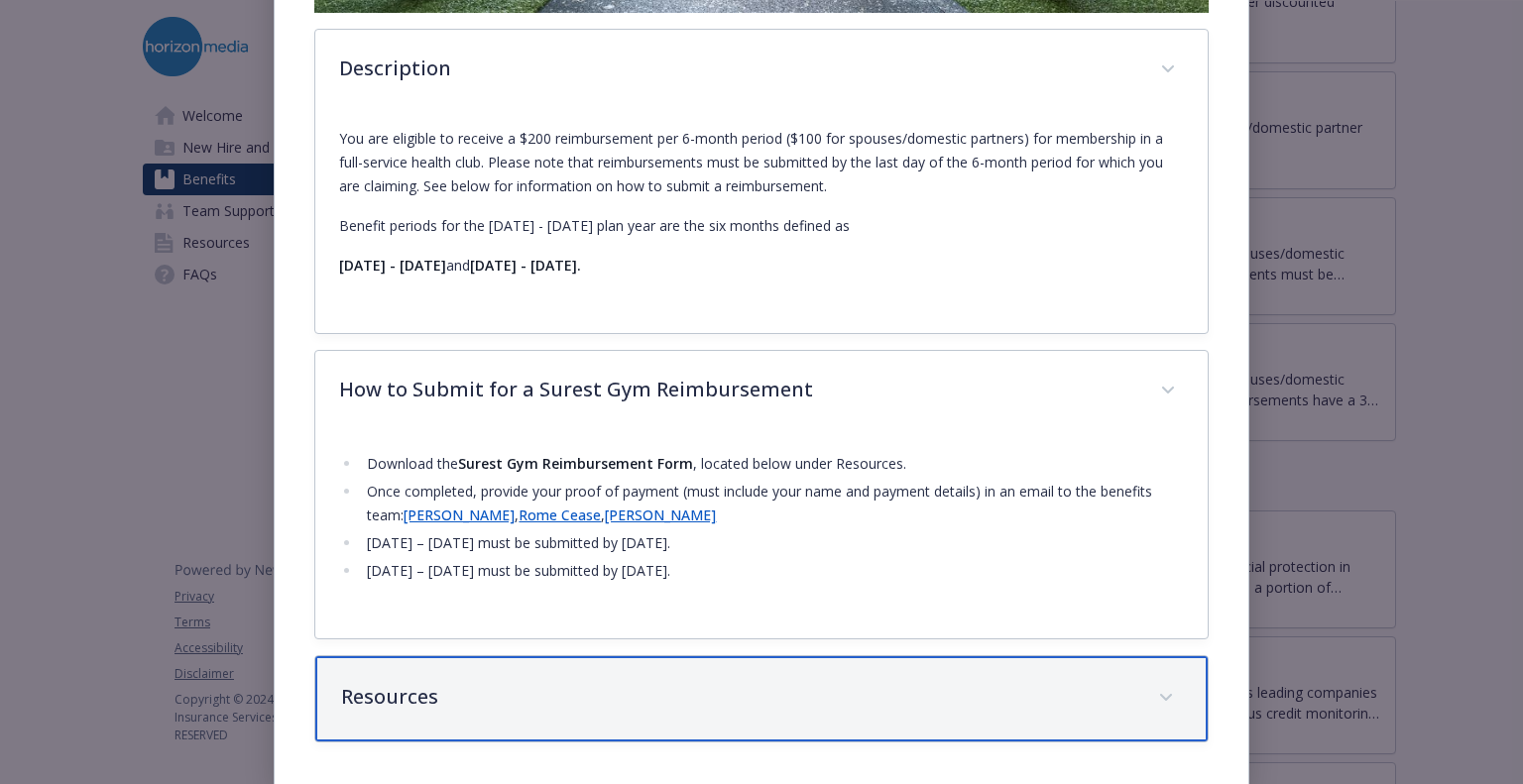 click on "Resources" at bounding box center (761, 699) 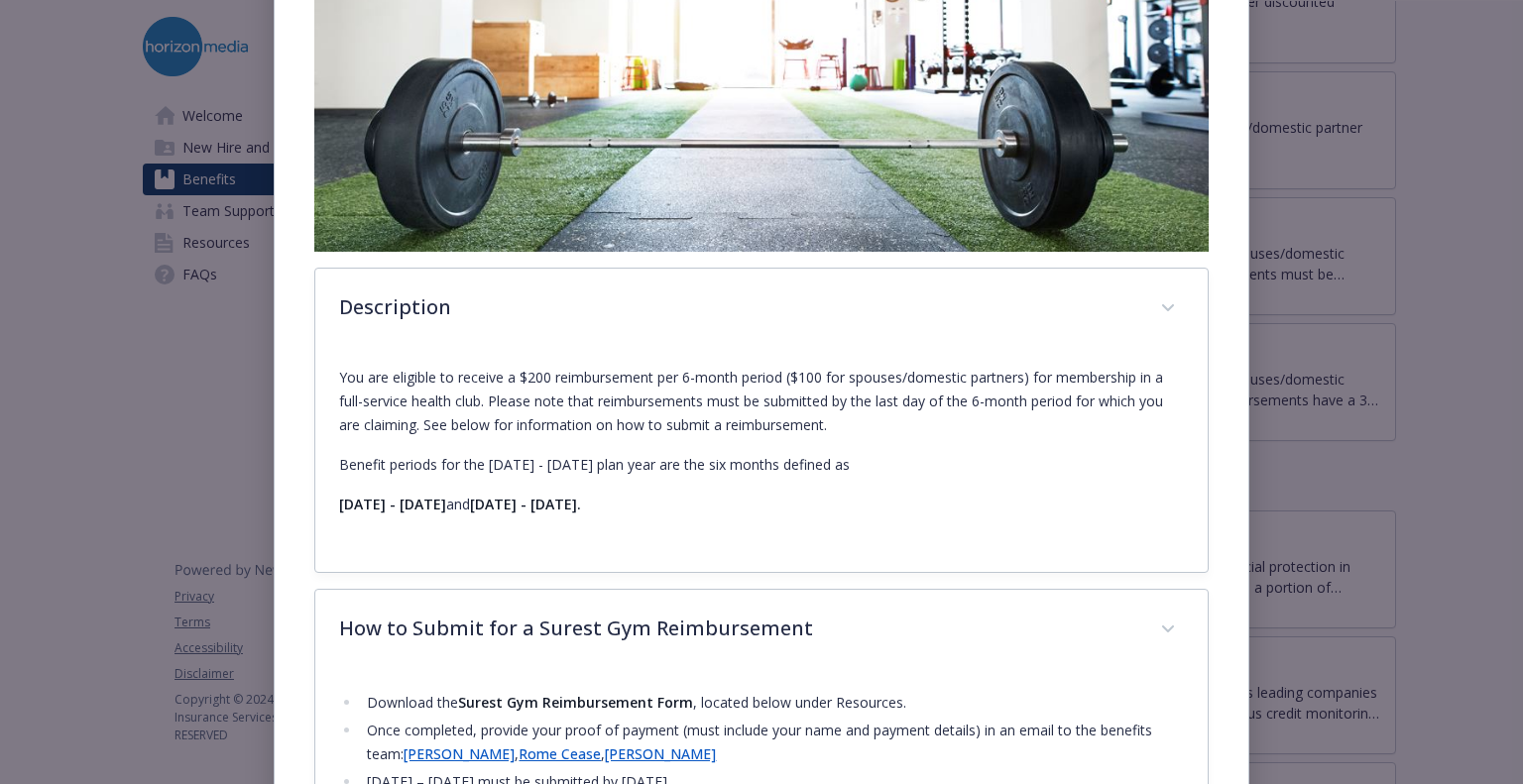scroll, scrollTop: 0, scrollLeft: 0, axis: both 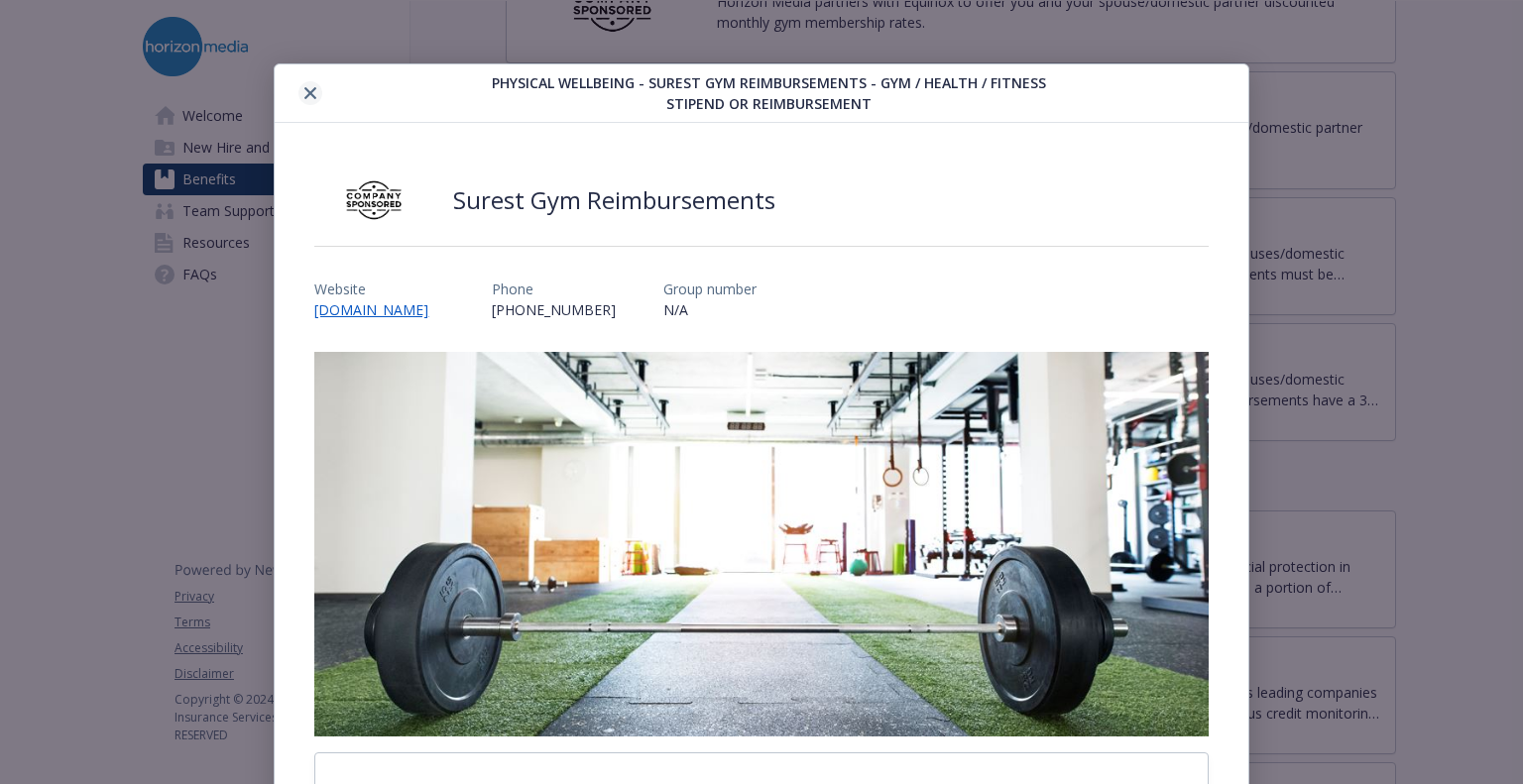 click 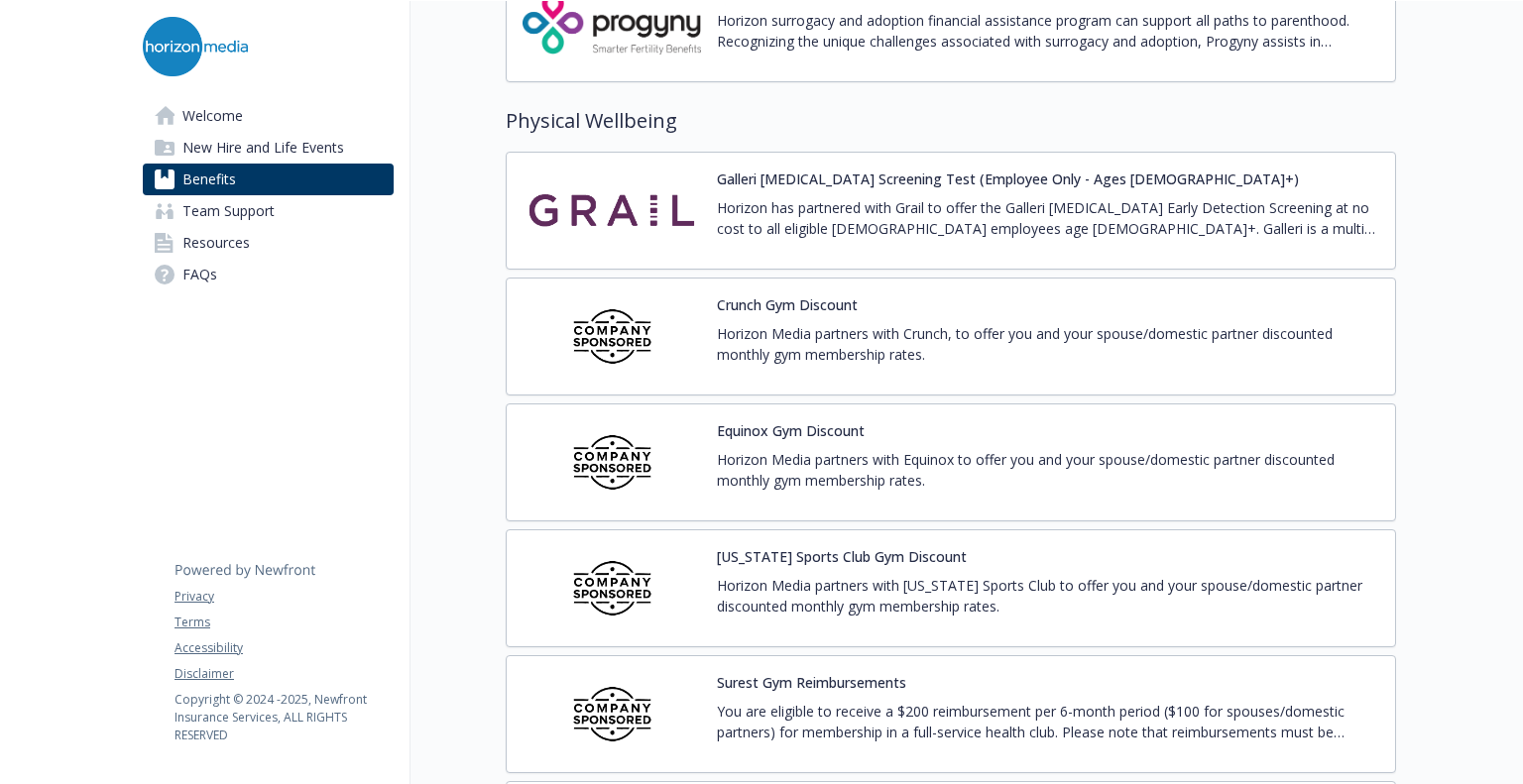 scroll, scrollTop: 4397, scrollLeft: 0, axis: vertical 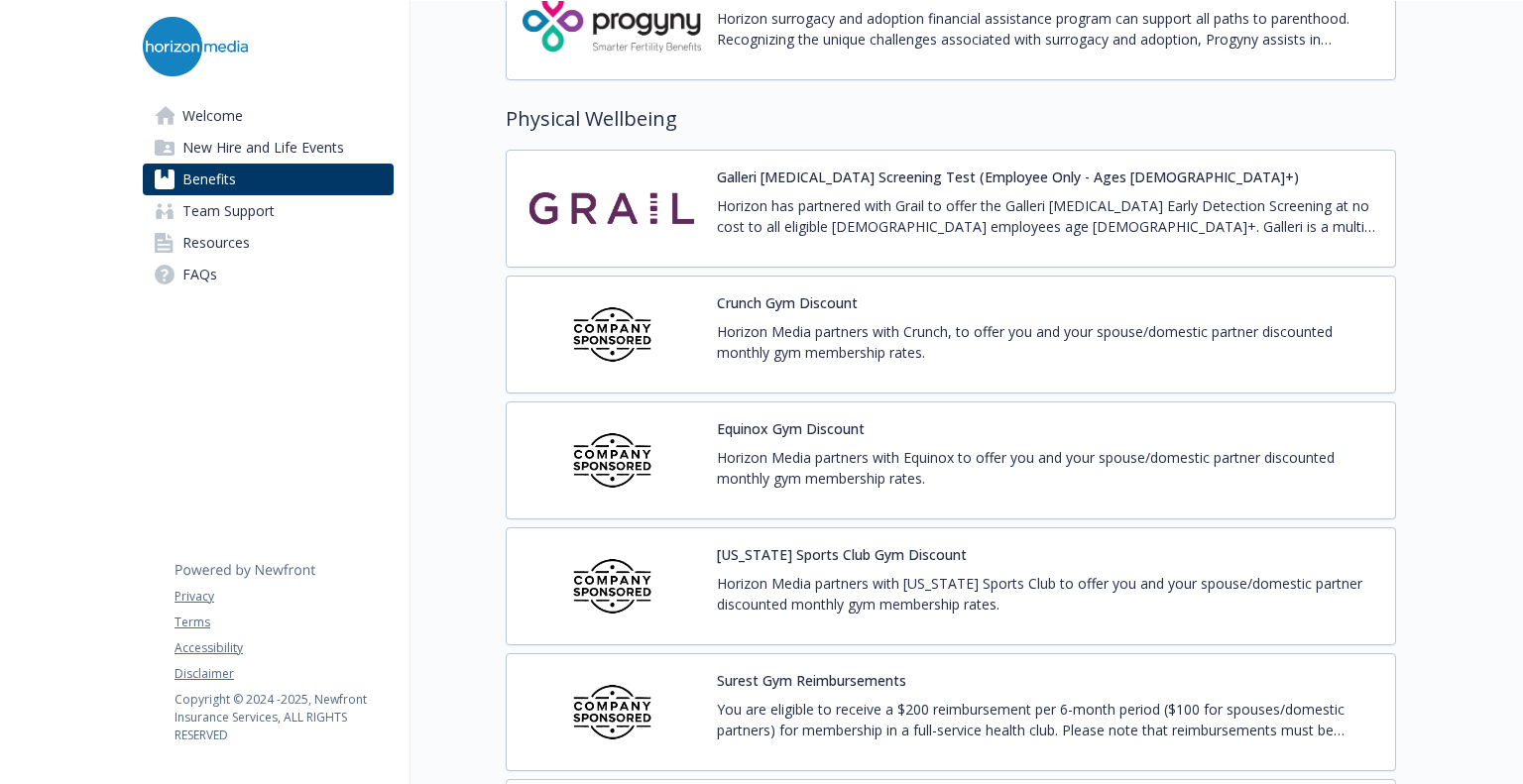 click at bounding box center (612, 460) 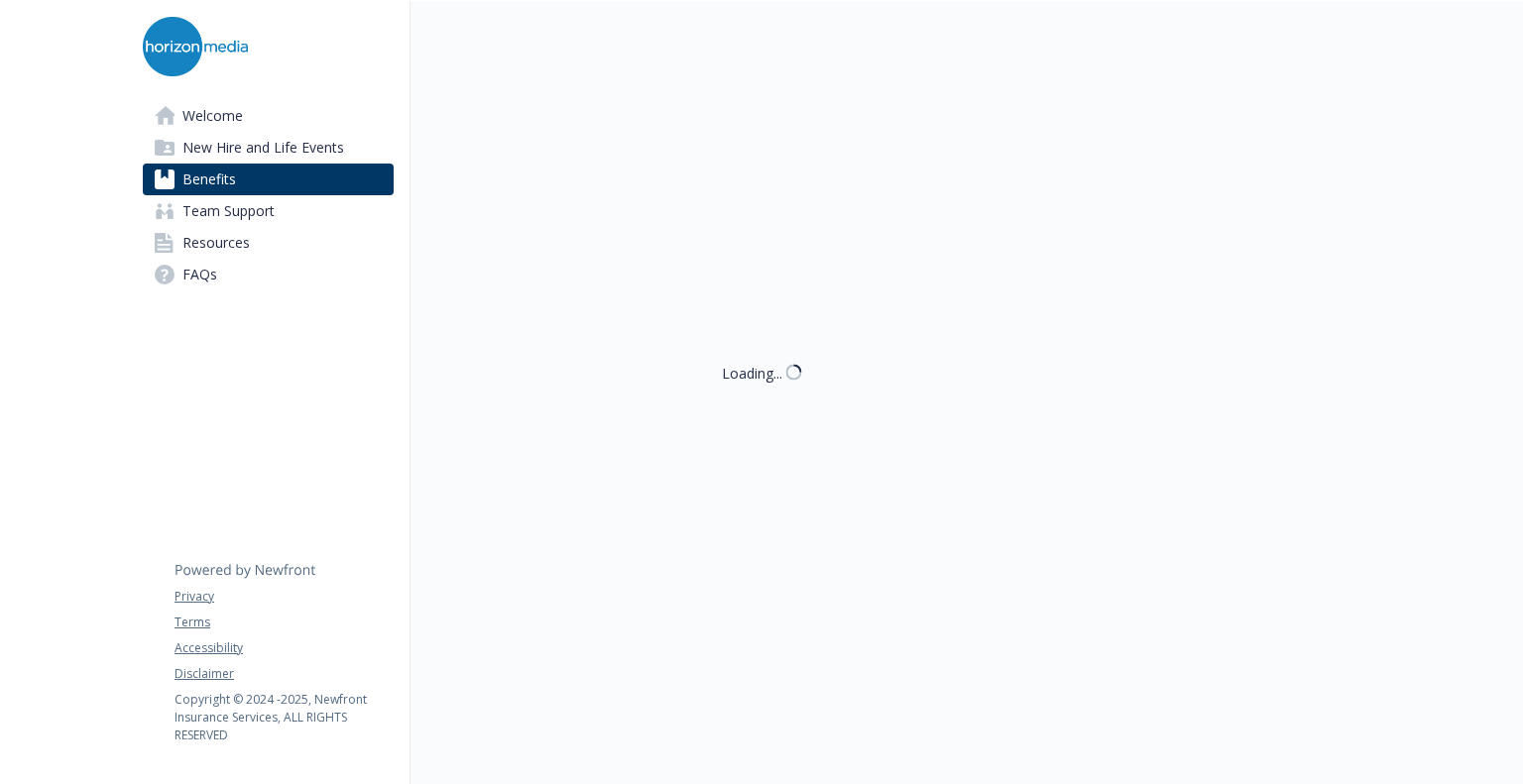 scroll, scrollTop: 4397, scrollLeft: 0, axis: vertical 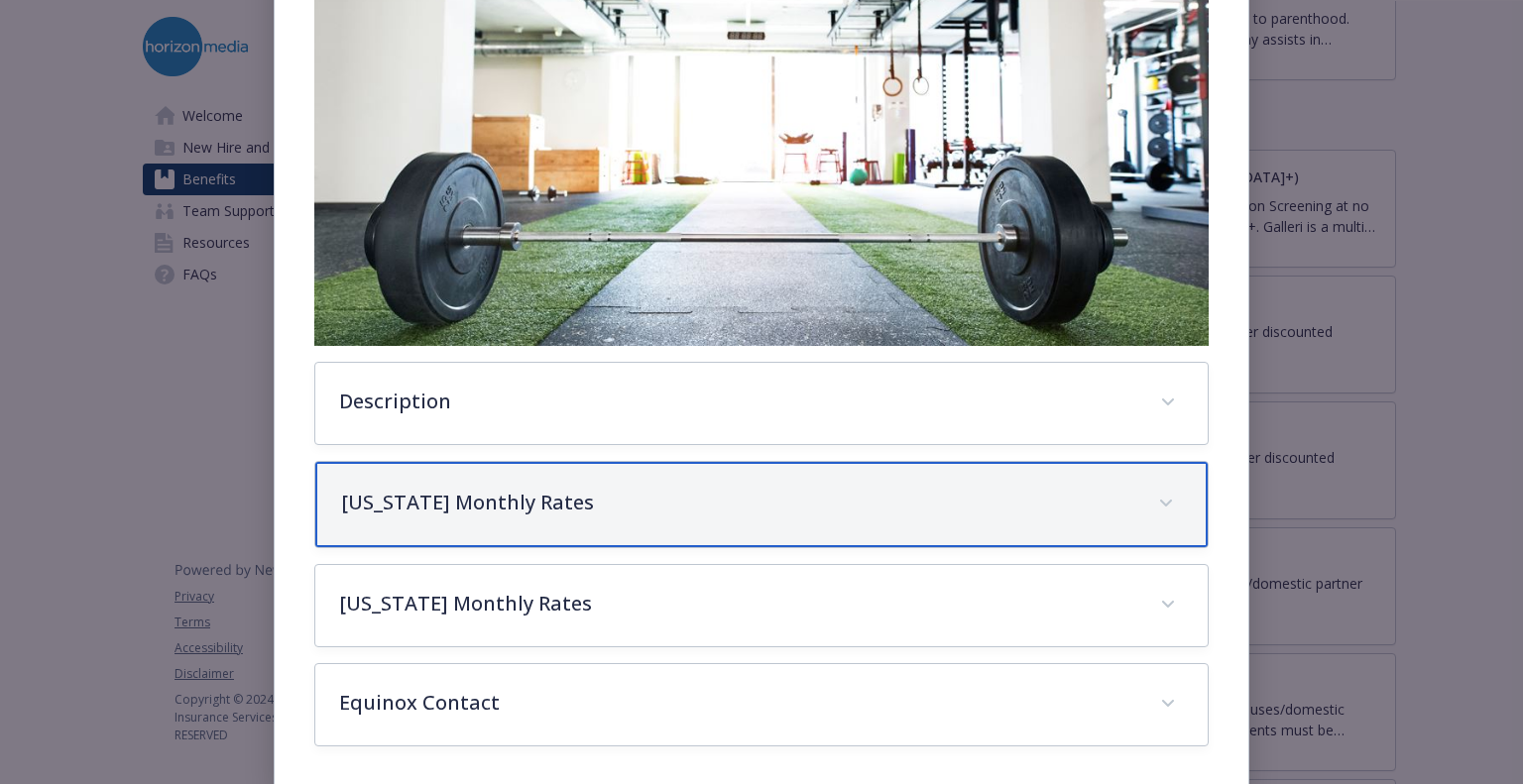 click on "[US_STATE] Monthly Rates" at bounding box center [737, 503] 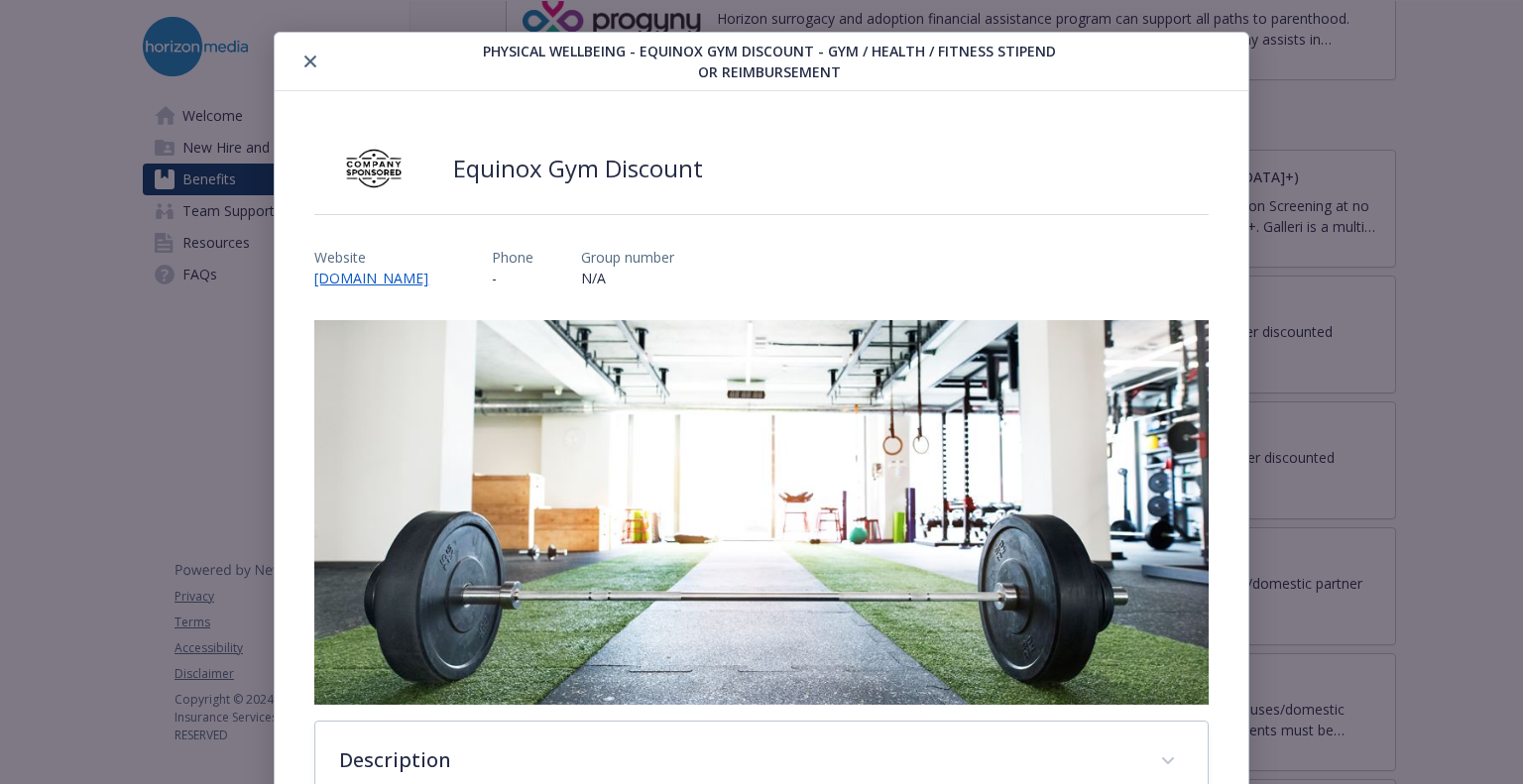 scroll, scrollTop: 0, scrollLeft: 0, axis: both 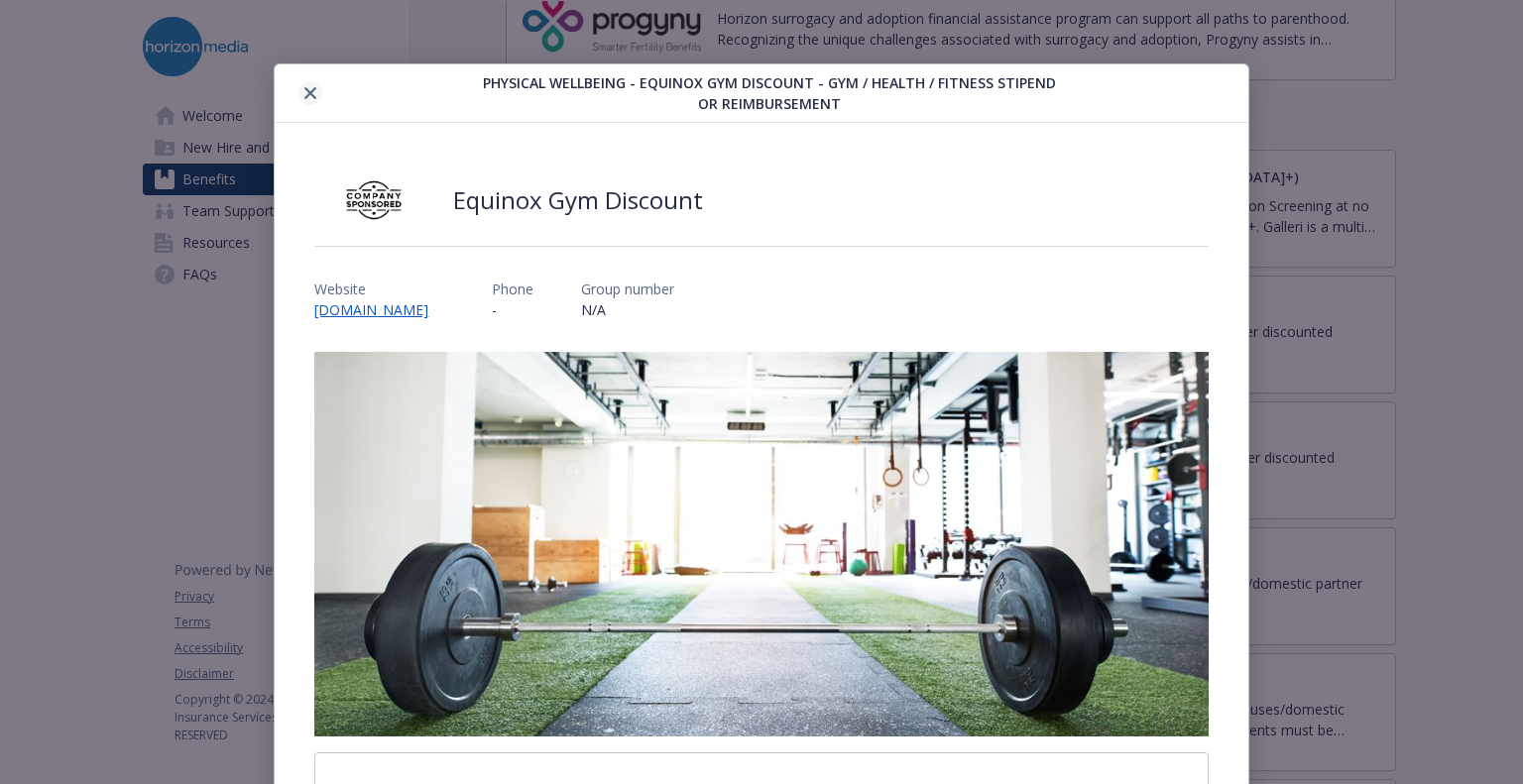 click 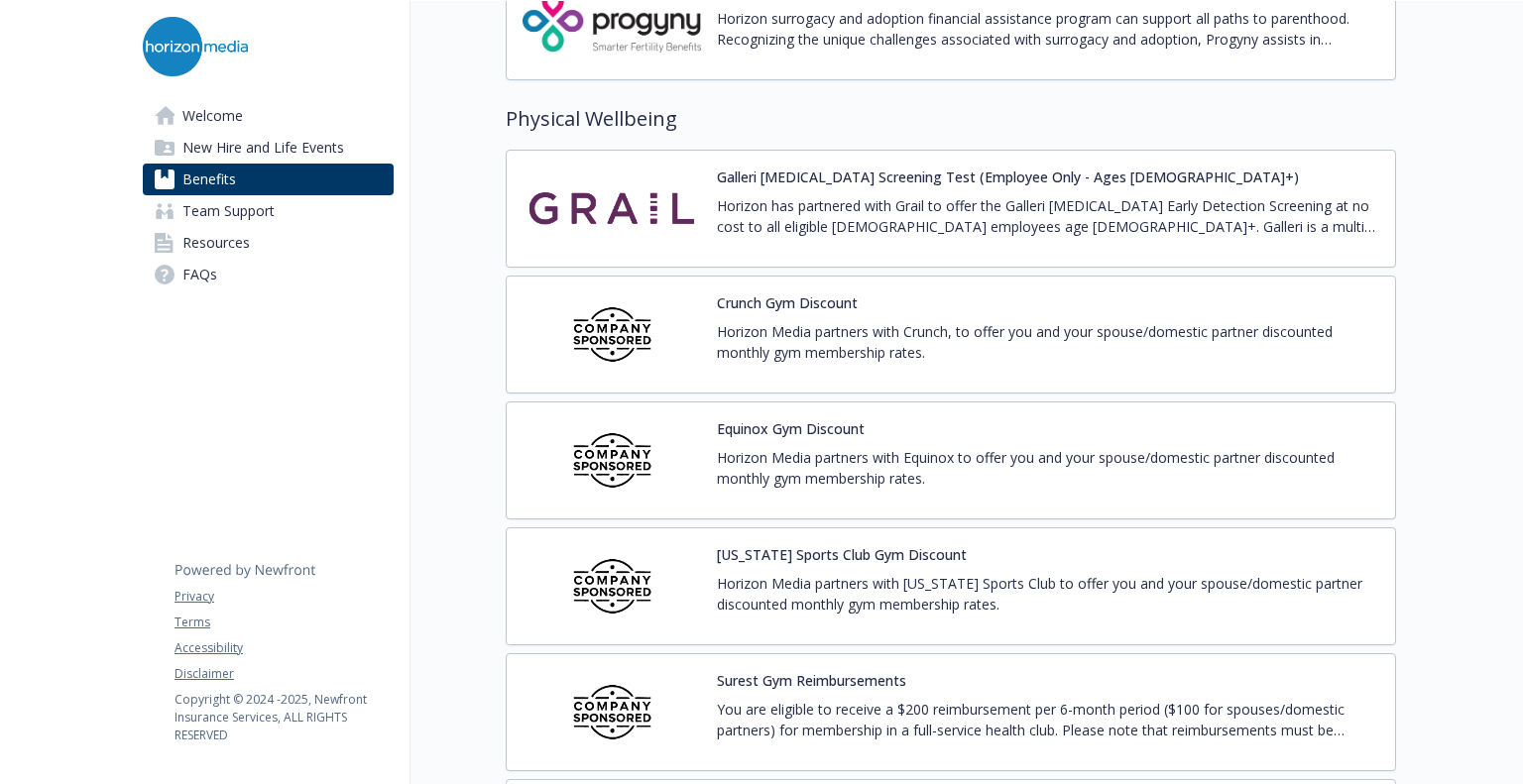 click on "Crunch Gym Discount Horizon Media partners with Crunch, to offer you and your spouse/domestic partner discounted monthly gym membership rates." at bounding box center [1048, 334] 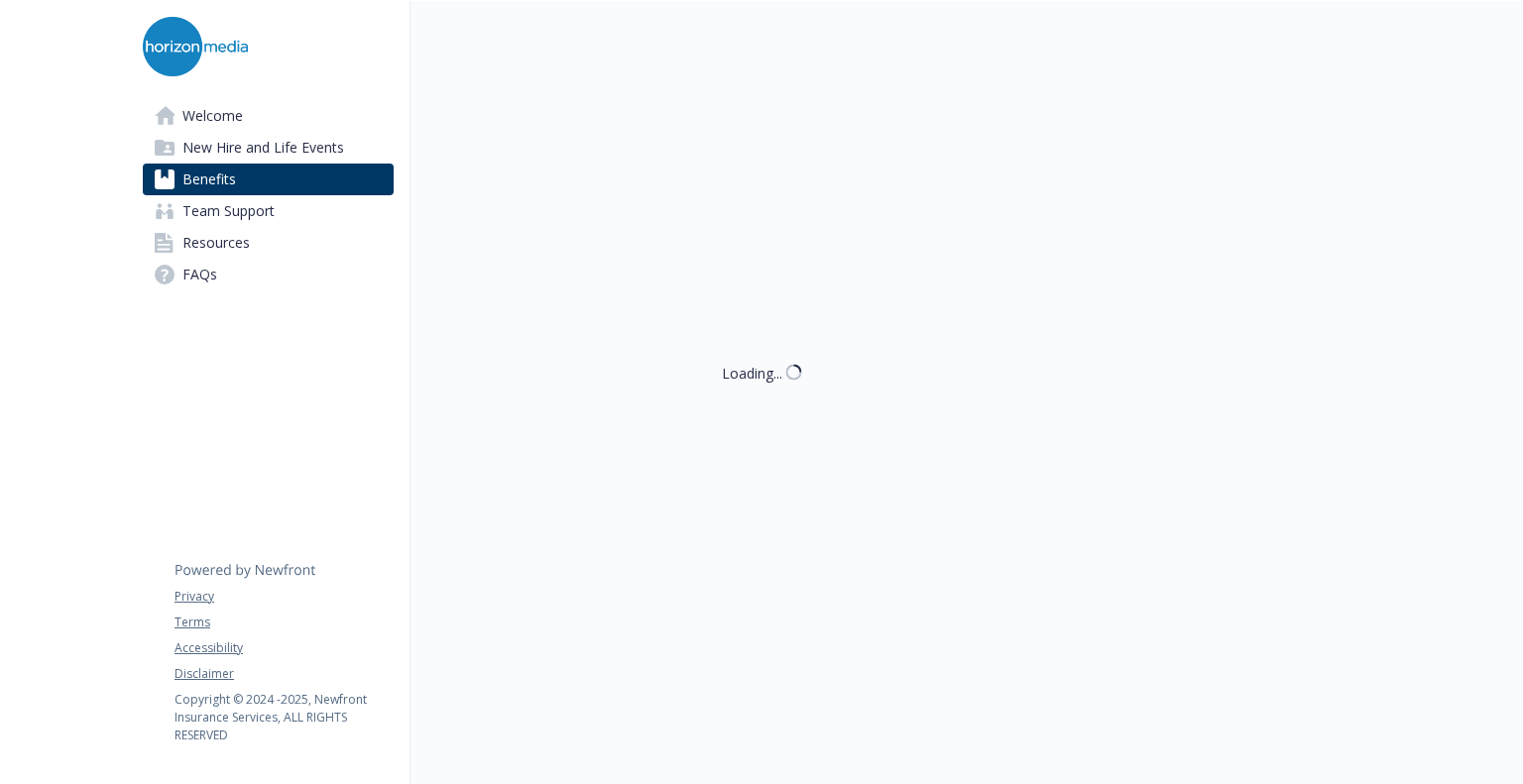 scroll, scrollTop: 4397, scrollLeft: 0, axis: vertical 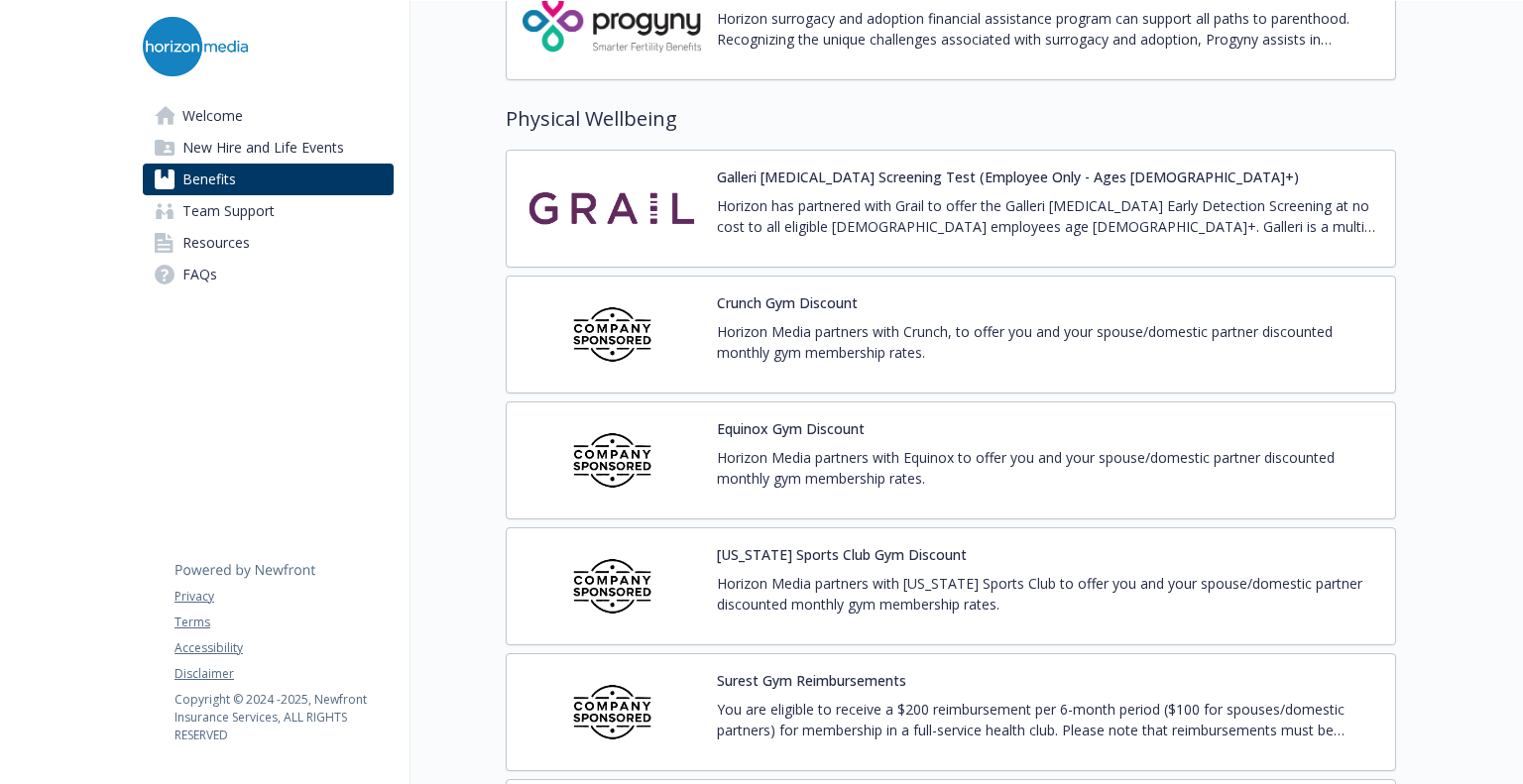 click at bounding box center (612, 460) 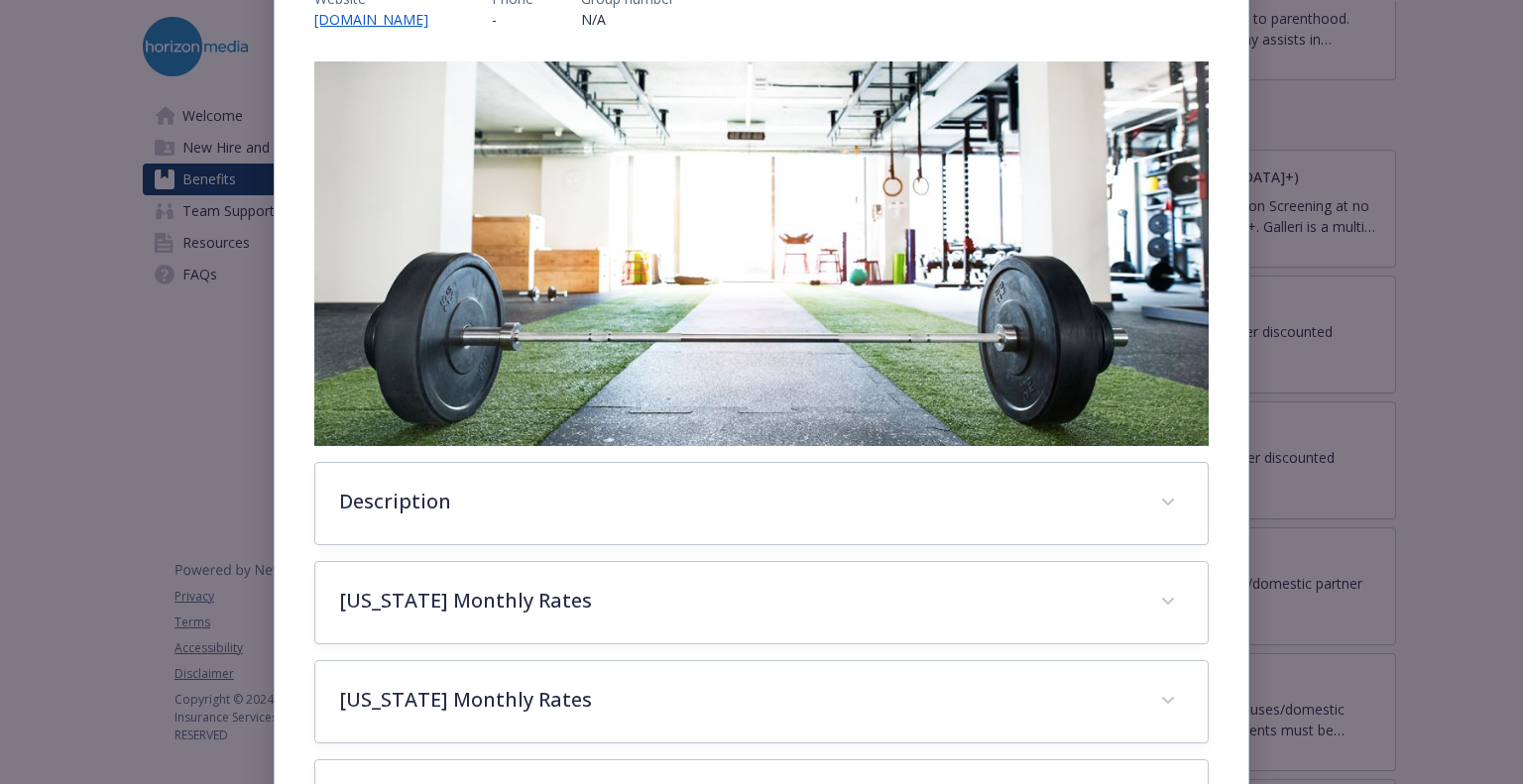 scroll, scrollTop: 391, scrollLeft: 0, axis: vertical 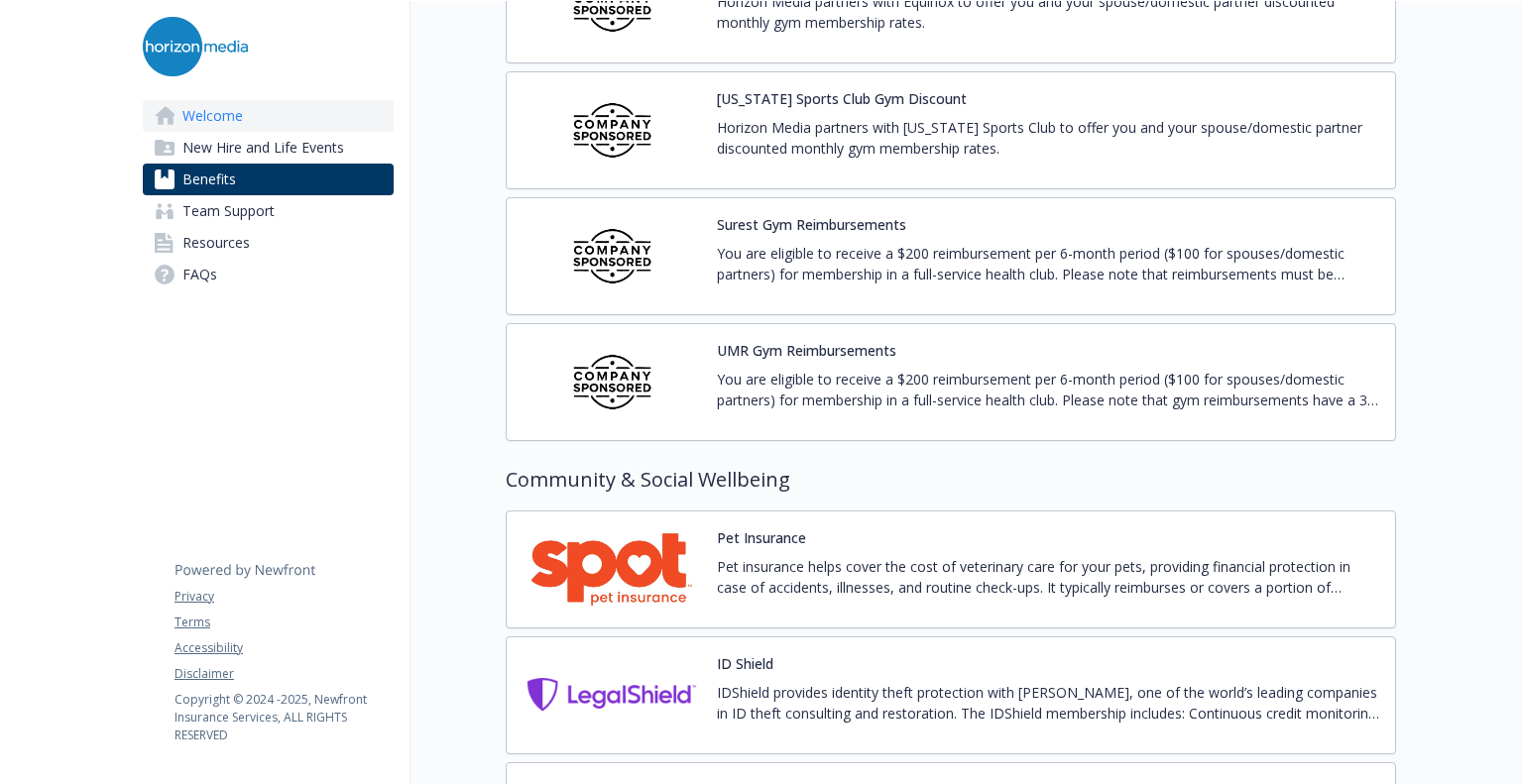 click on "Welcome" at bounding box center (212, 116) 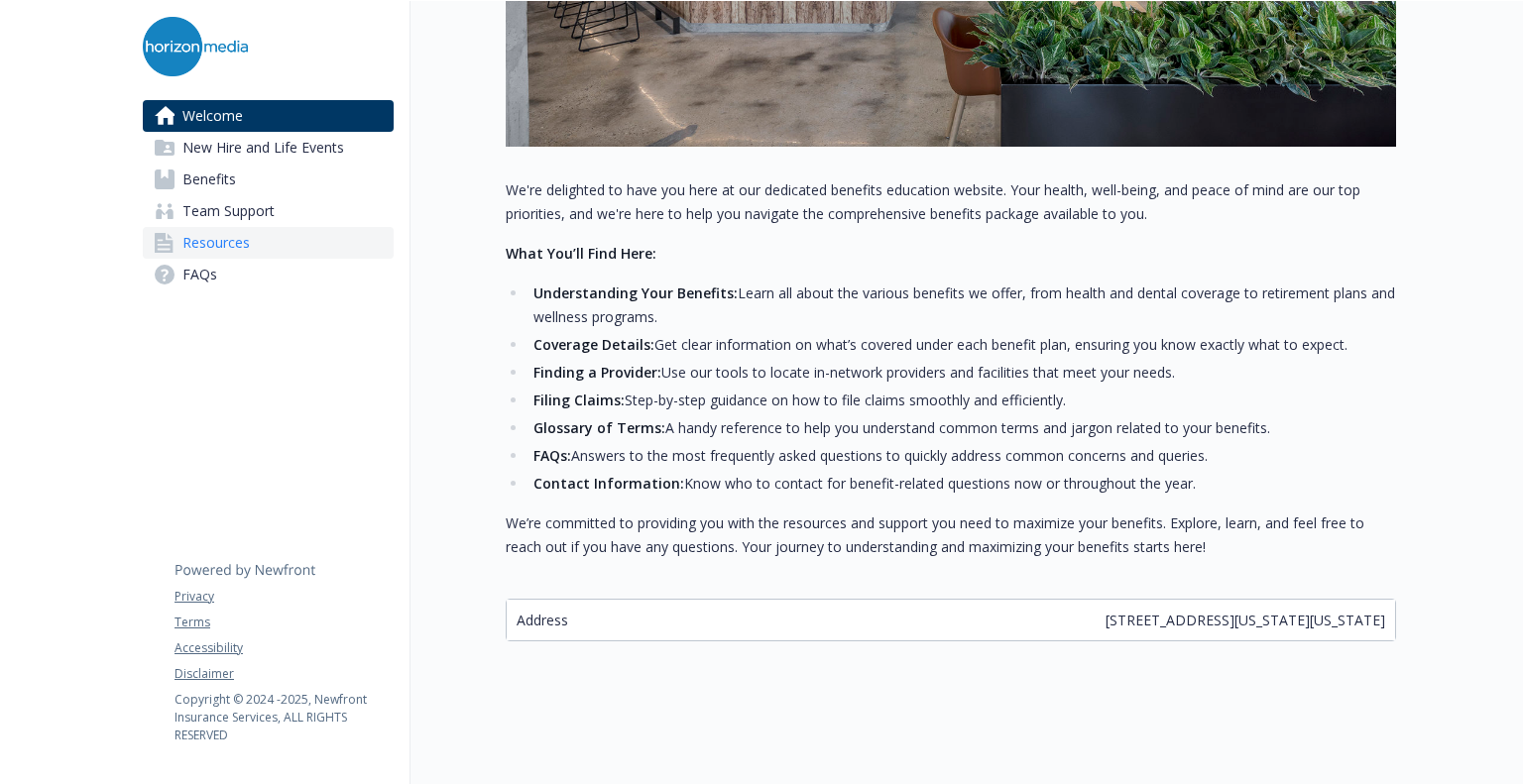 click on "Resources" at bounding box center (216, 243) 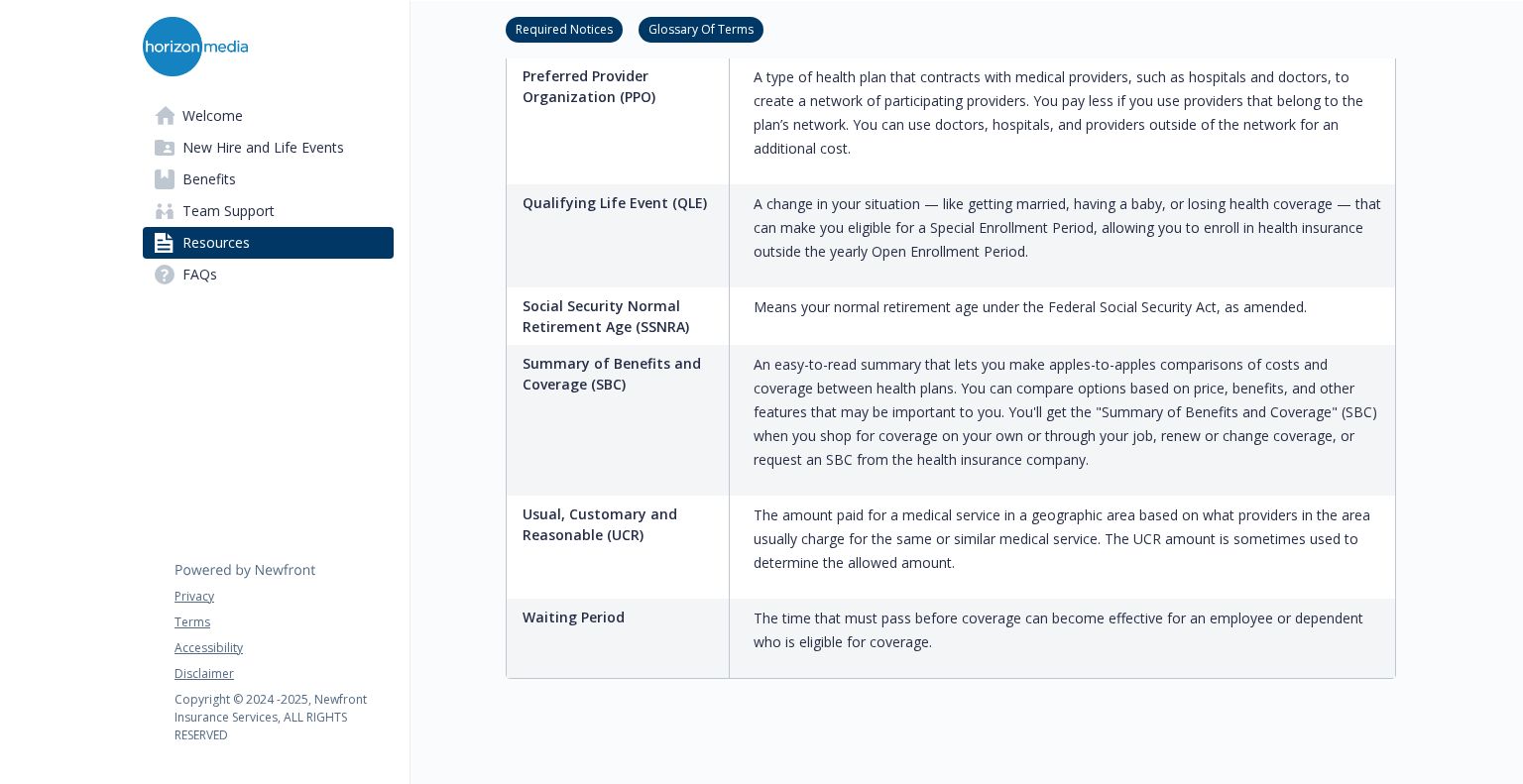 scroll, scrollTop: 4292, scrollLeft: 15, axis: both 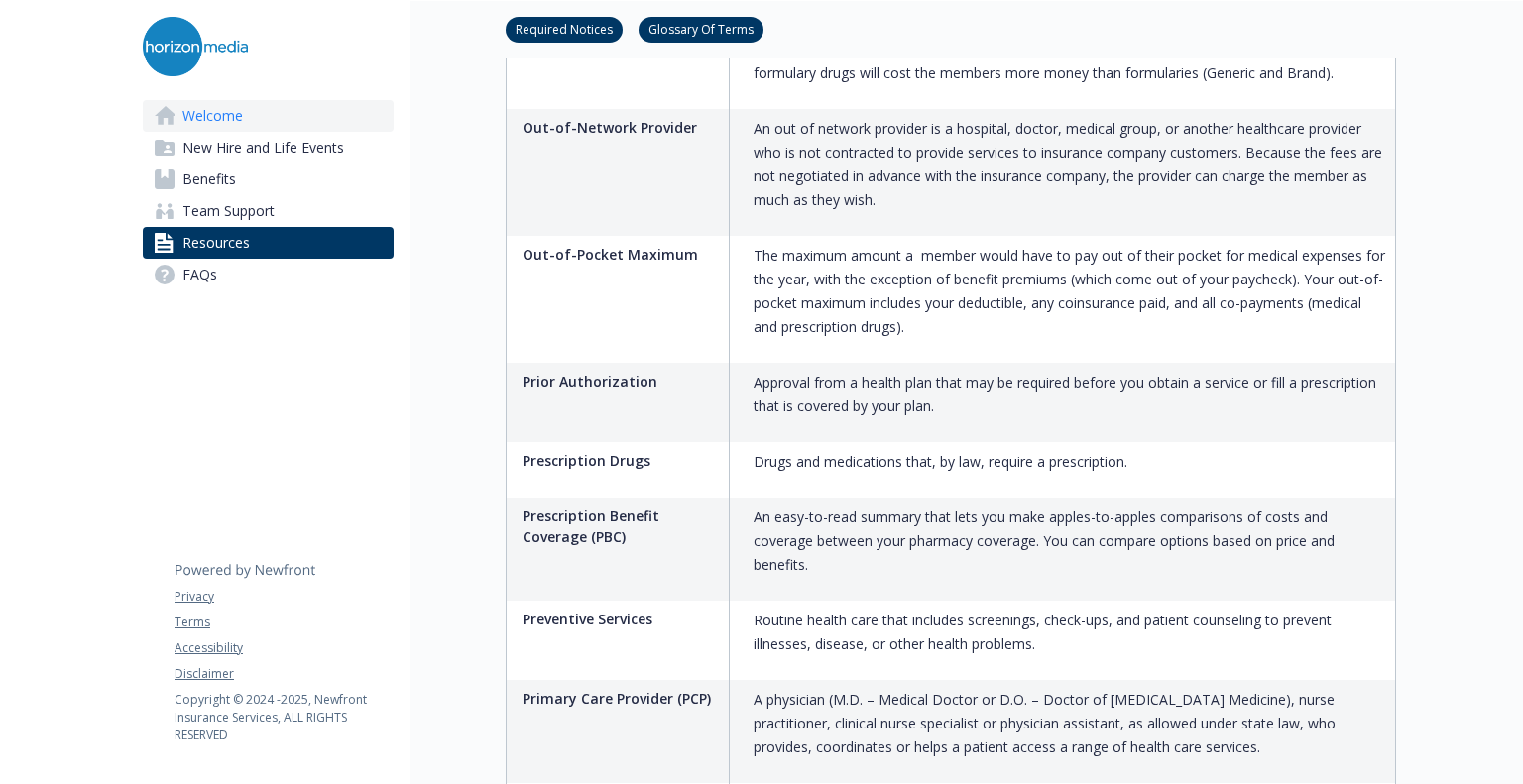 click on "Welcome" at bounding box center [212, 116] 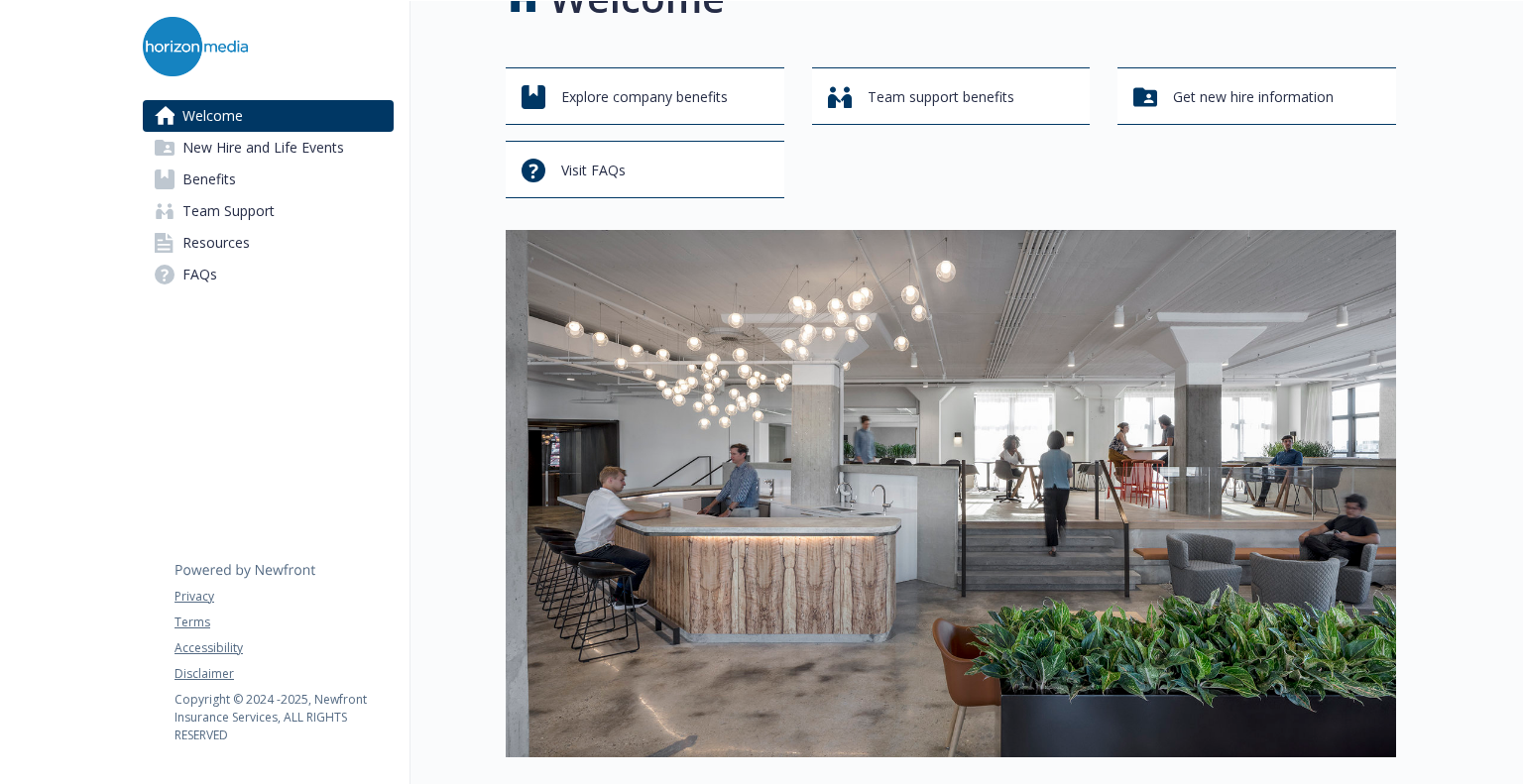 scroll, scrollTop: 0, scrollLeft: 15, axis: horizontal 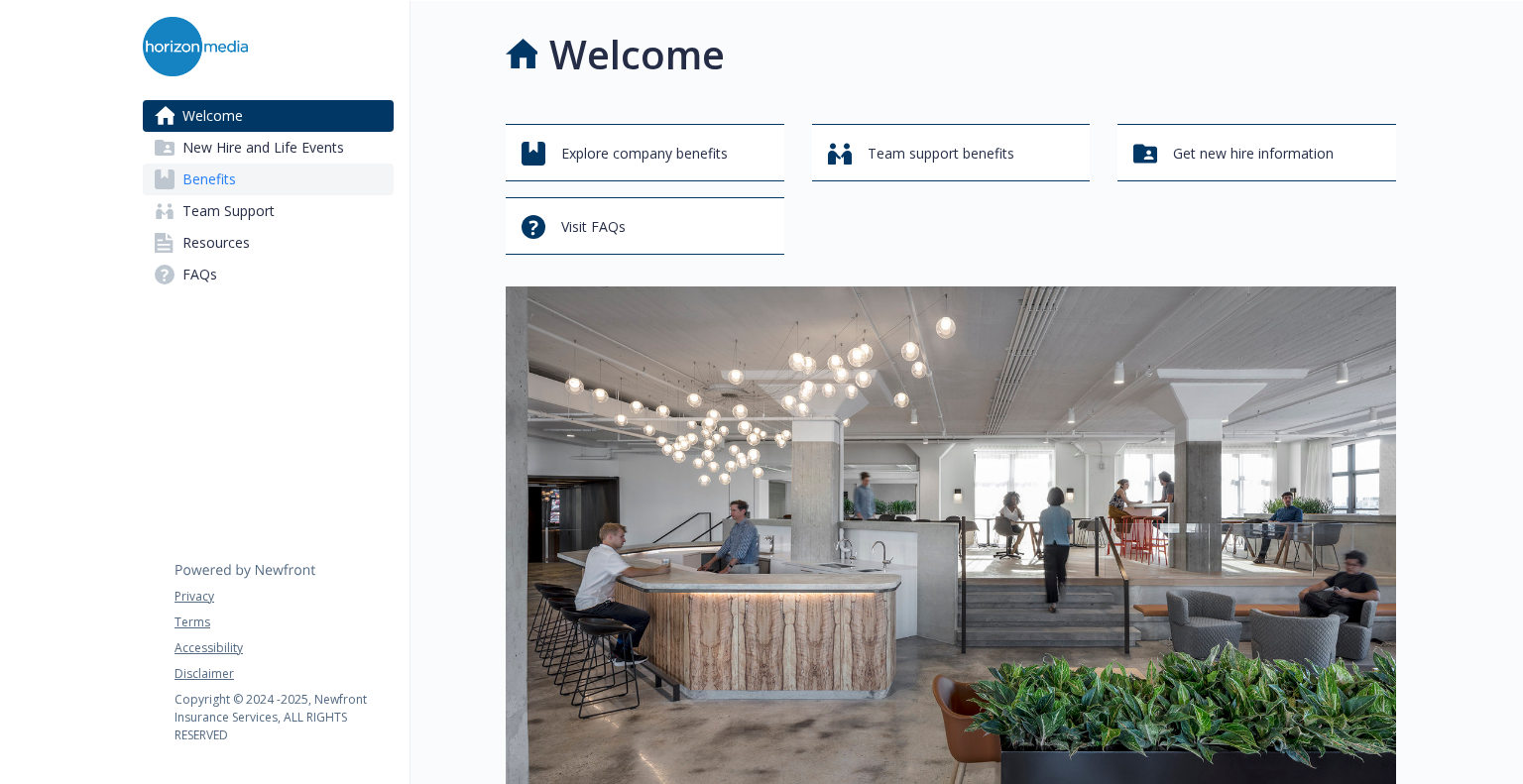 click on "Benefits" at bounding box center (209, 179) 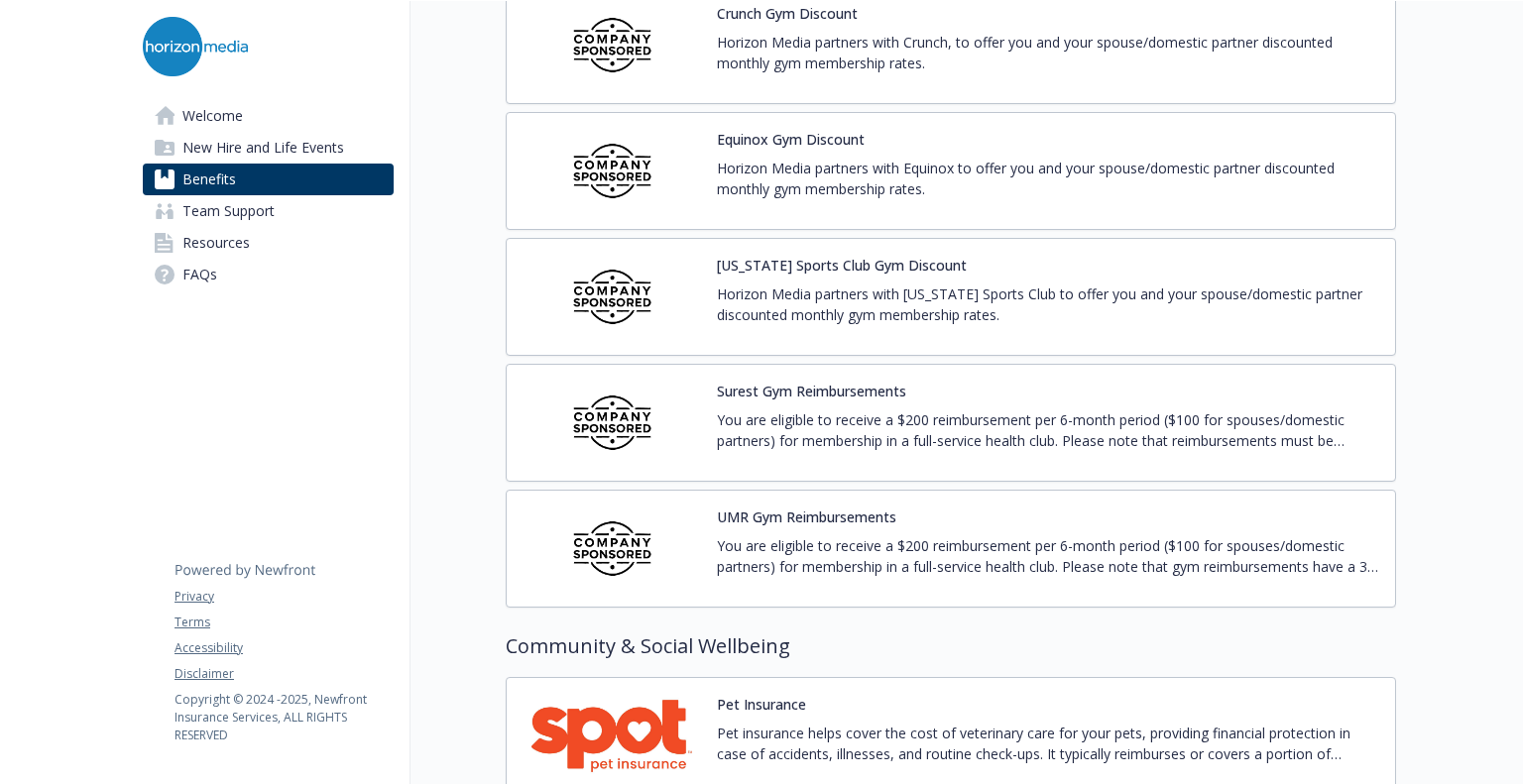 scroll, scrollTop: 4682, scrollLeft: 0, axis: vertical 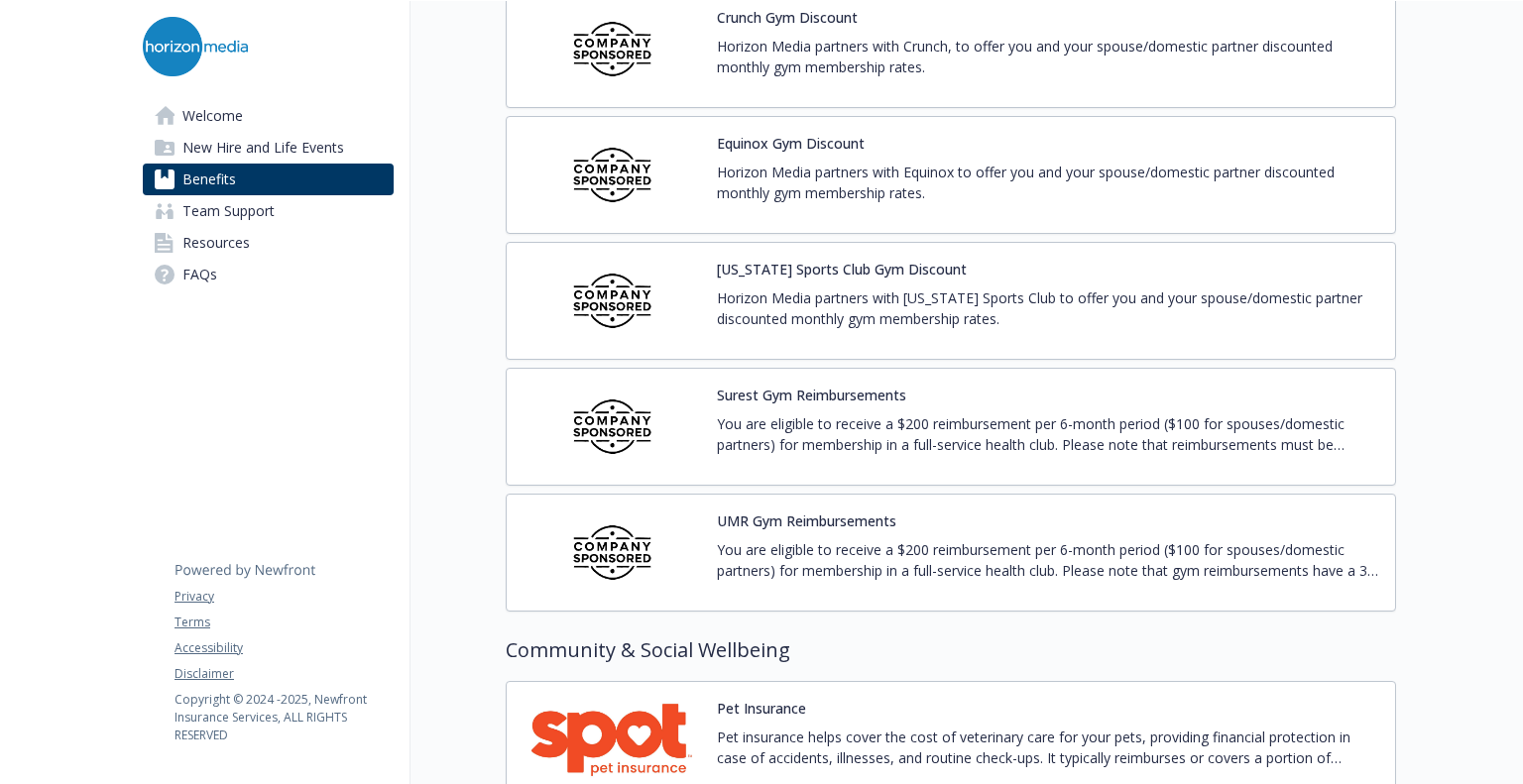 click at bounding box center [612, 426] 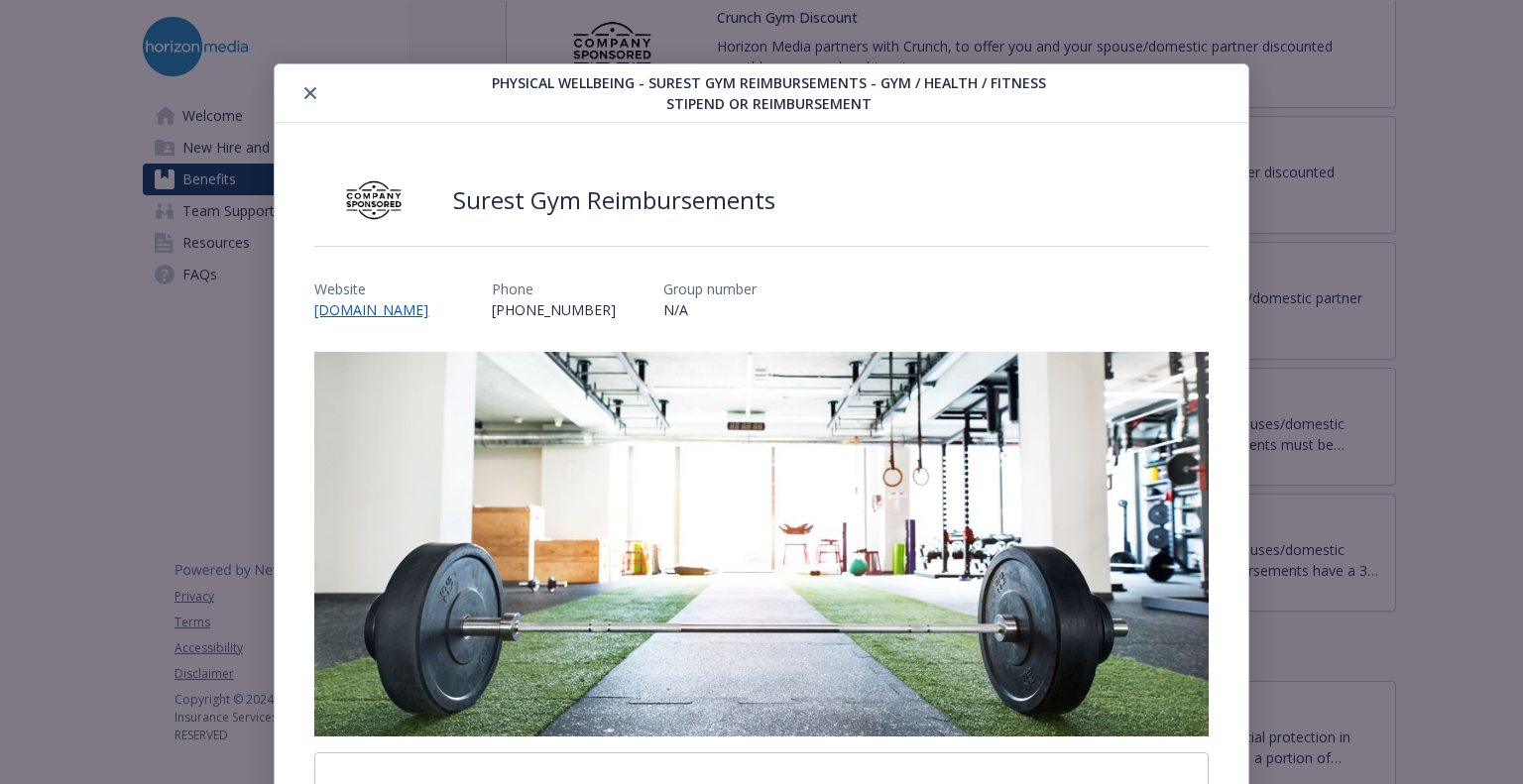 scroll, scrollTop: 292, scrollLeft: 0, axis: vertical 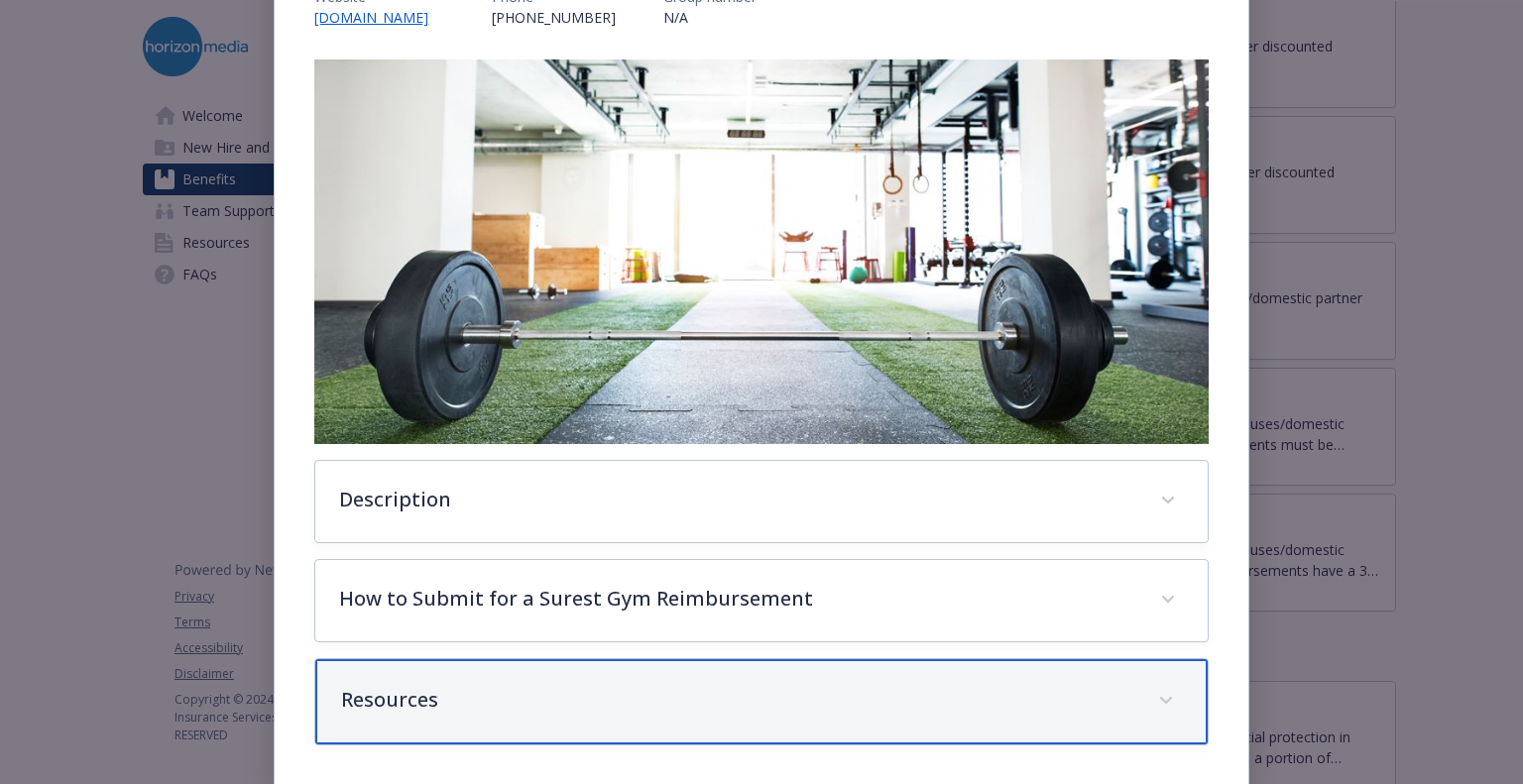 click on "Resources" at bounding box center [737, 700] 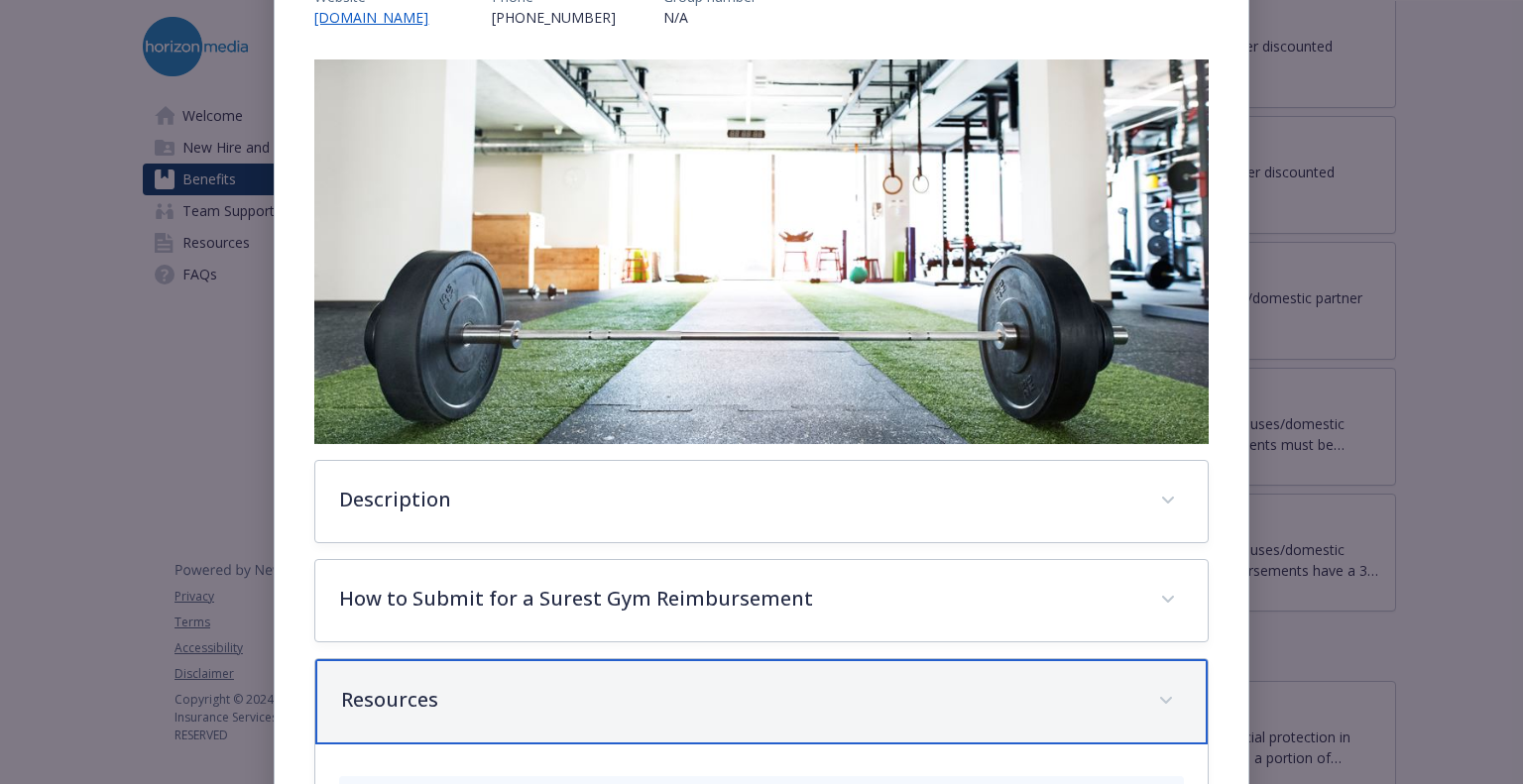 click on "Resources" at bounding box center (737, 700) 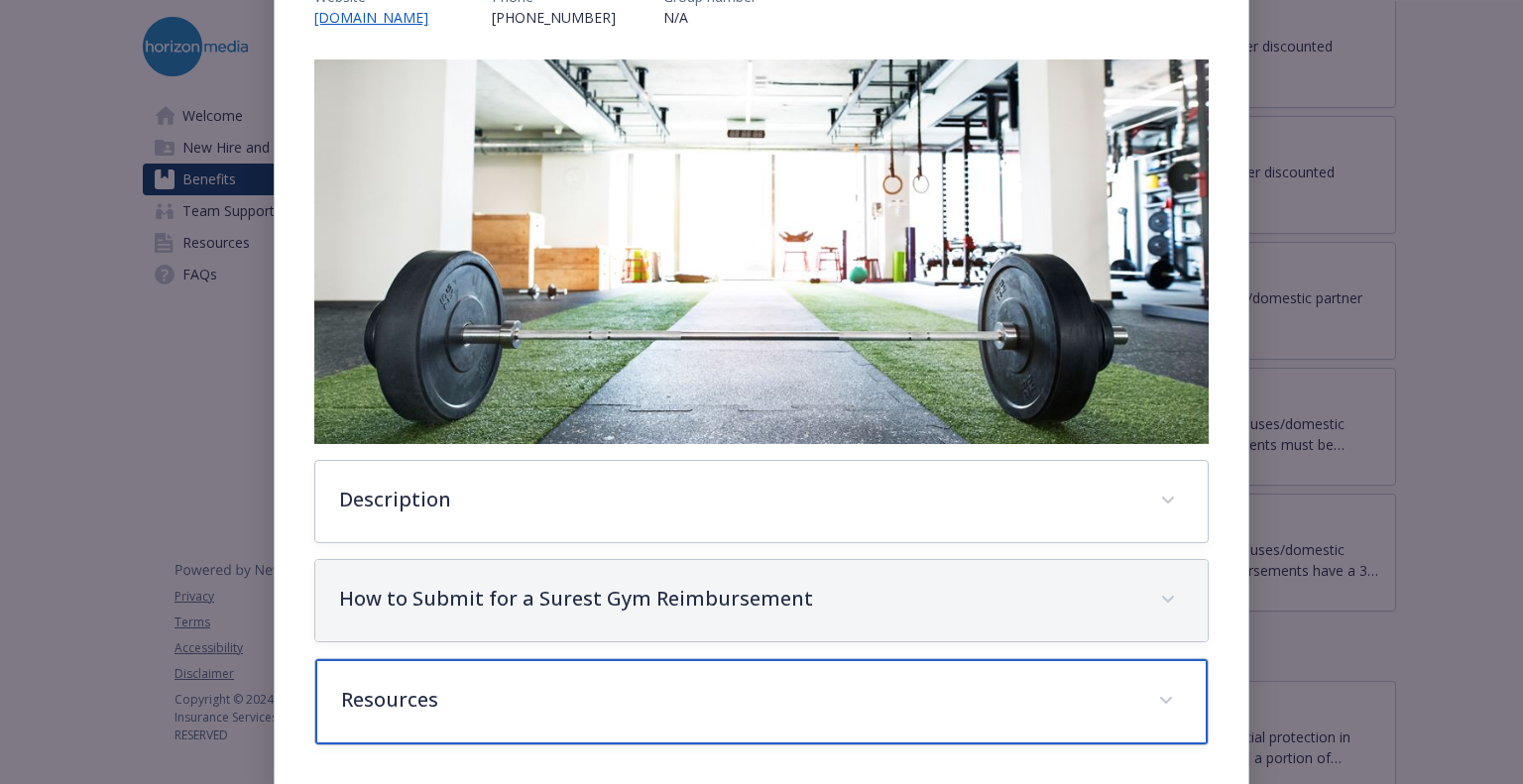 scroll, scrollTop: 295, scrollLeft: 0, axis: vertical 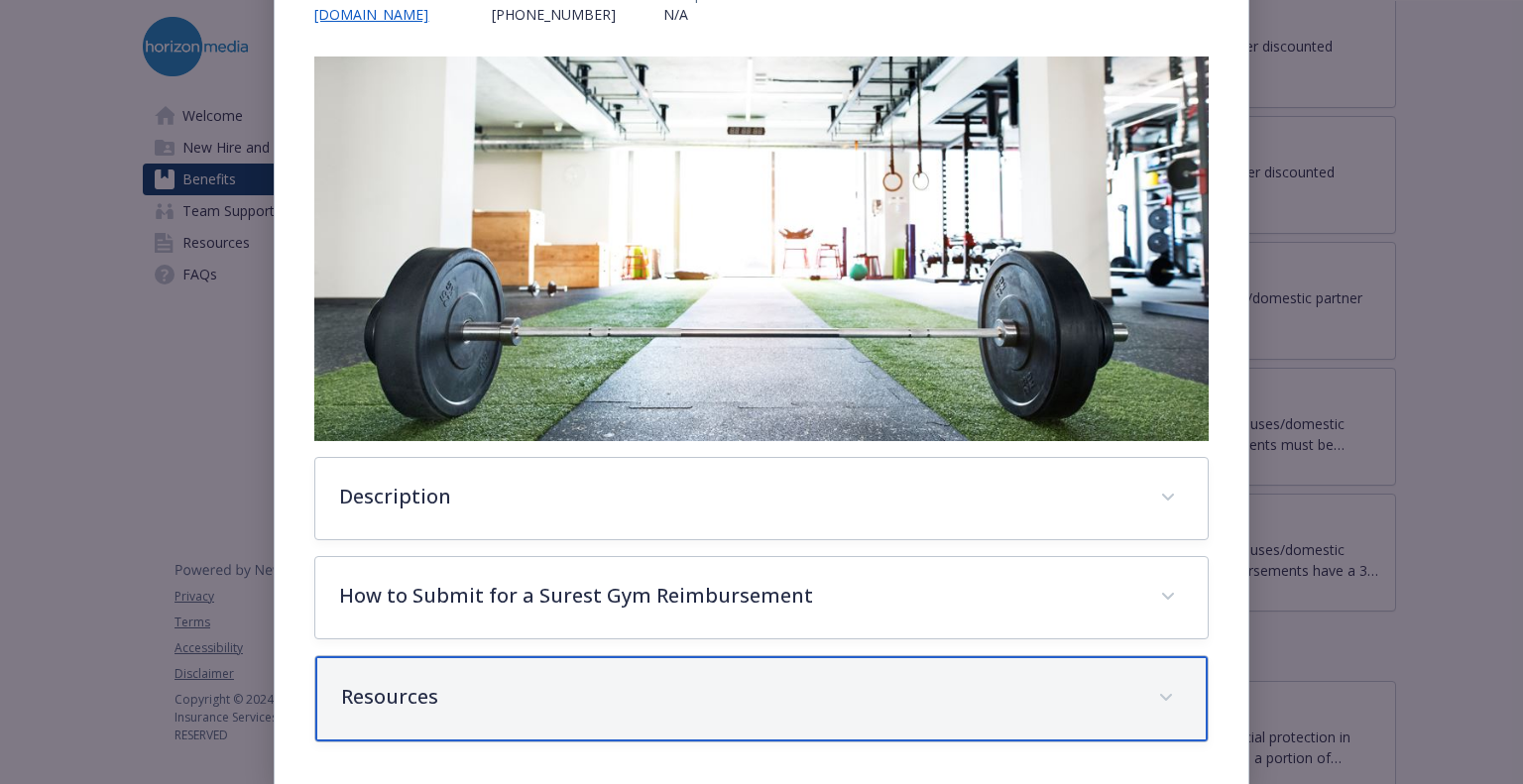 click on "Resources" at bounding box center (737, 697) 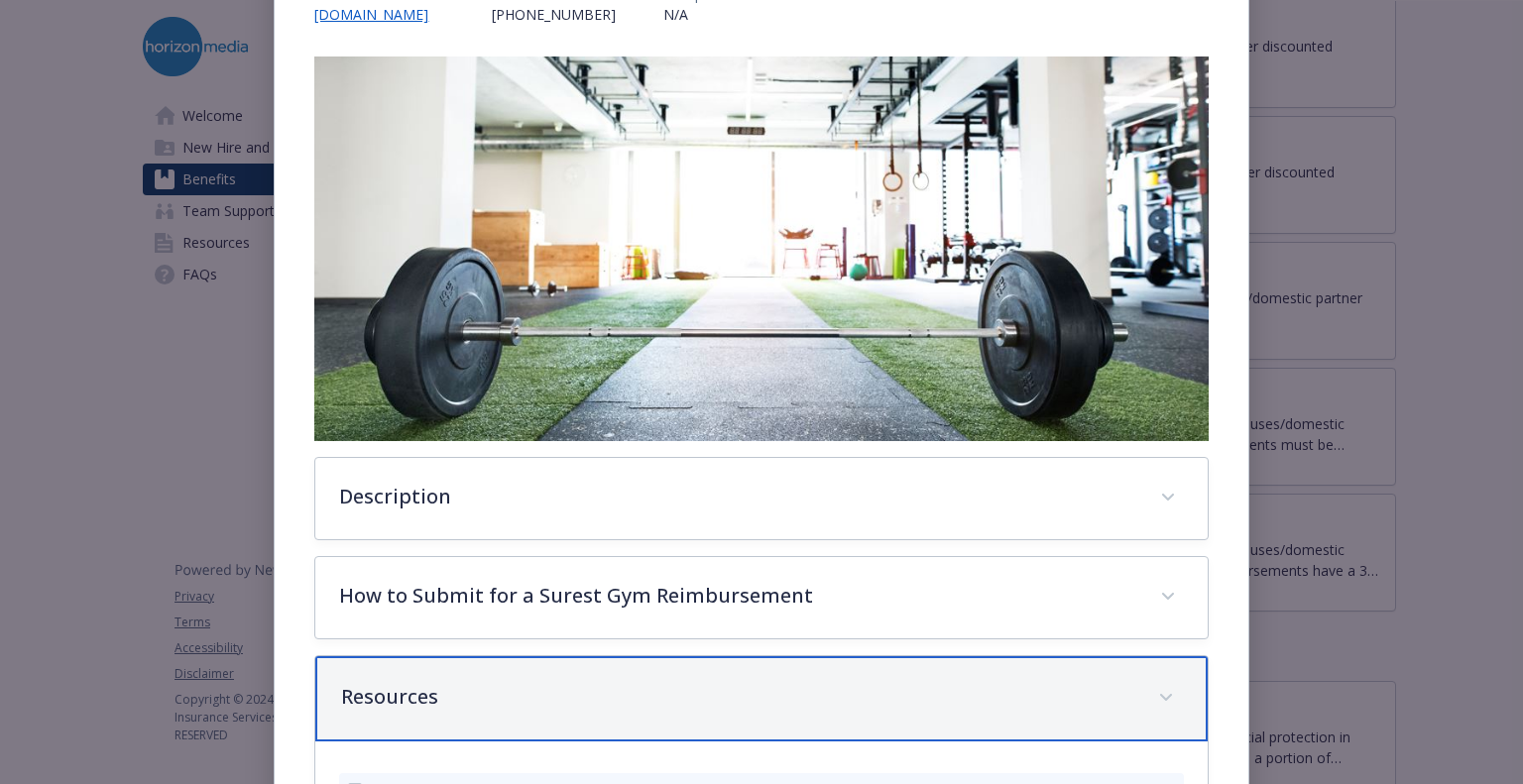 scroll, scrollTop: 410, scrollLeft: 0, axis: vertical 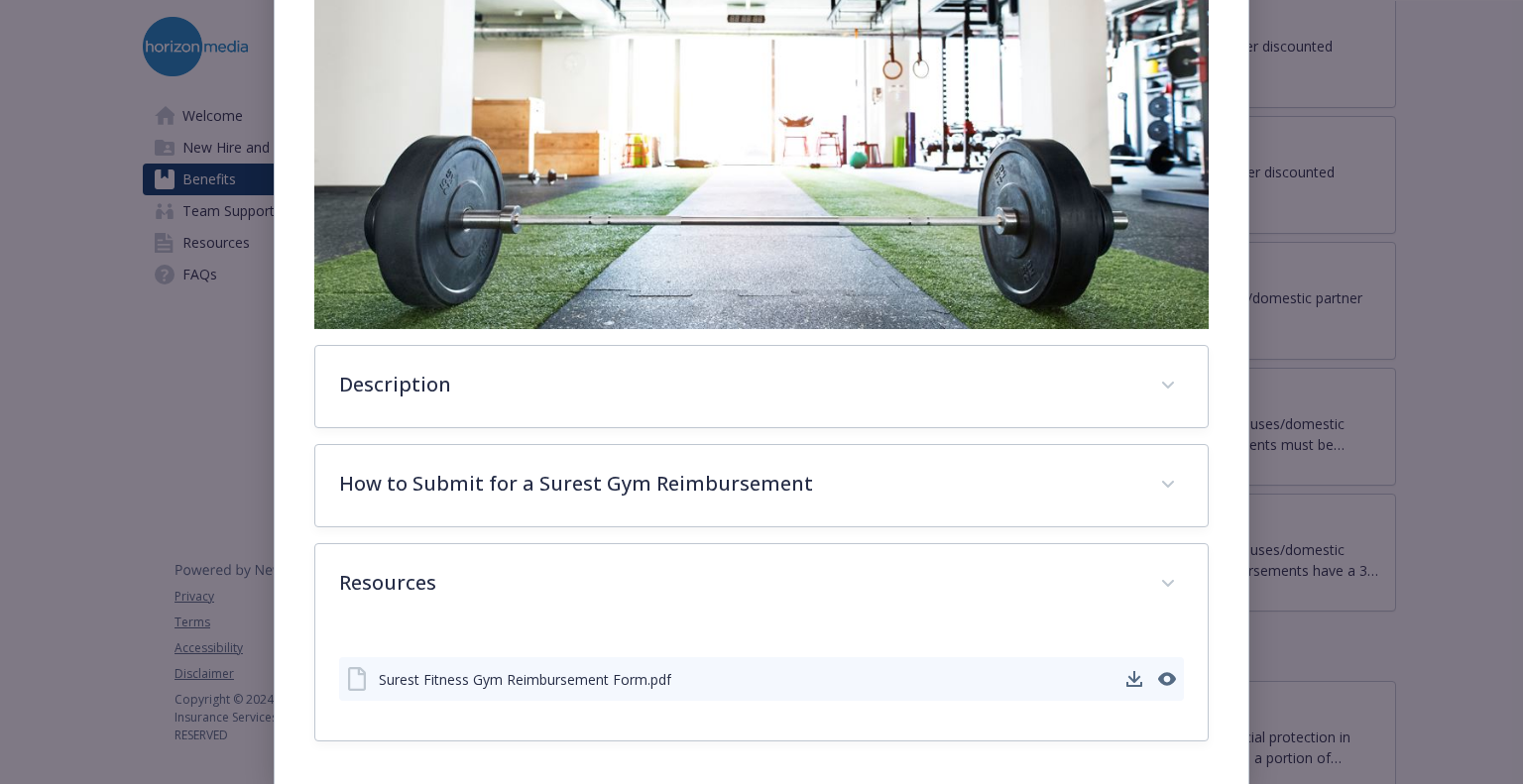 click on "Surest Fitness Gym Reimbursement Form.pdf" at bounding box center (525, 679) 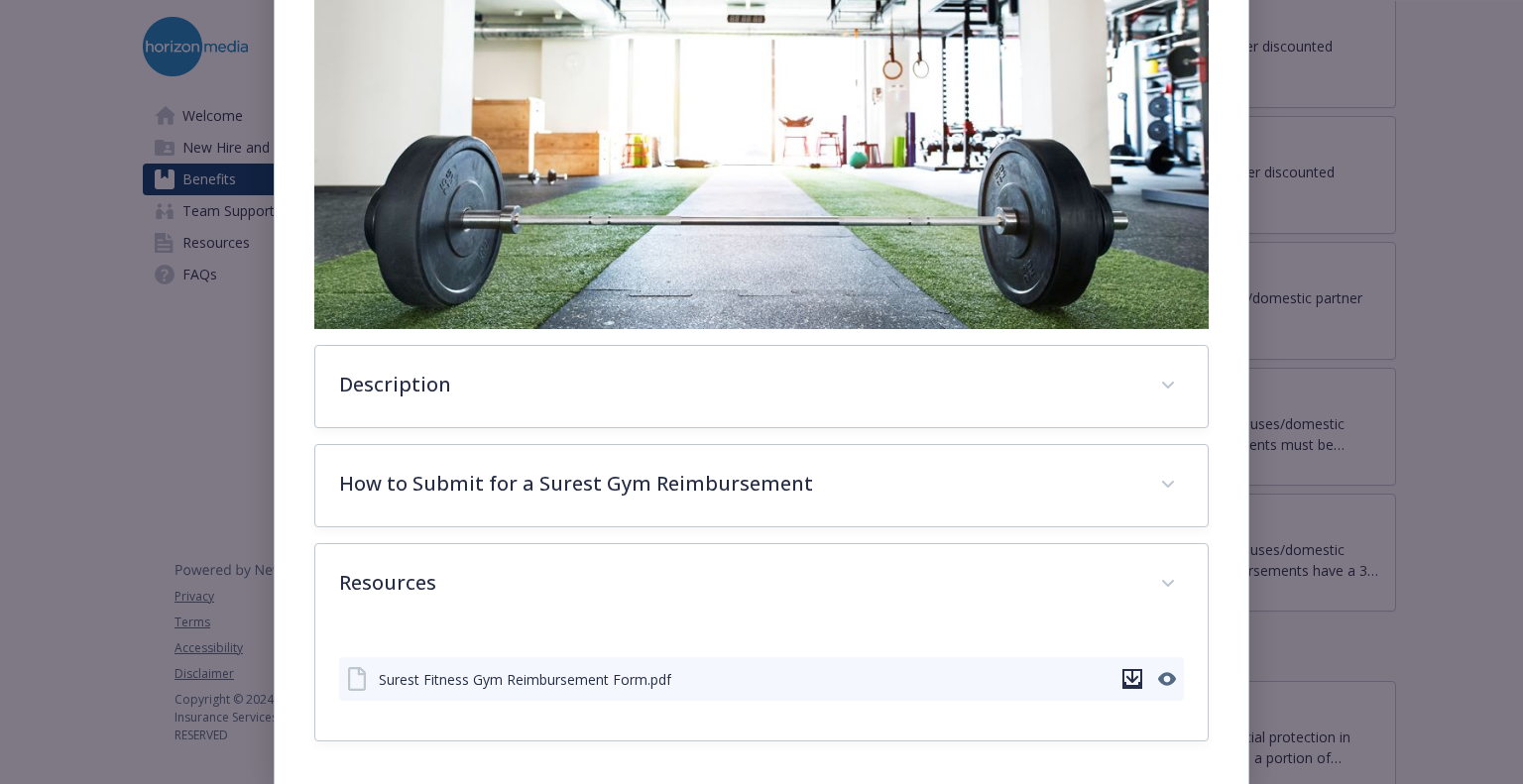 click 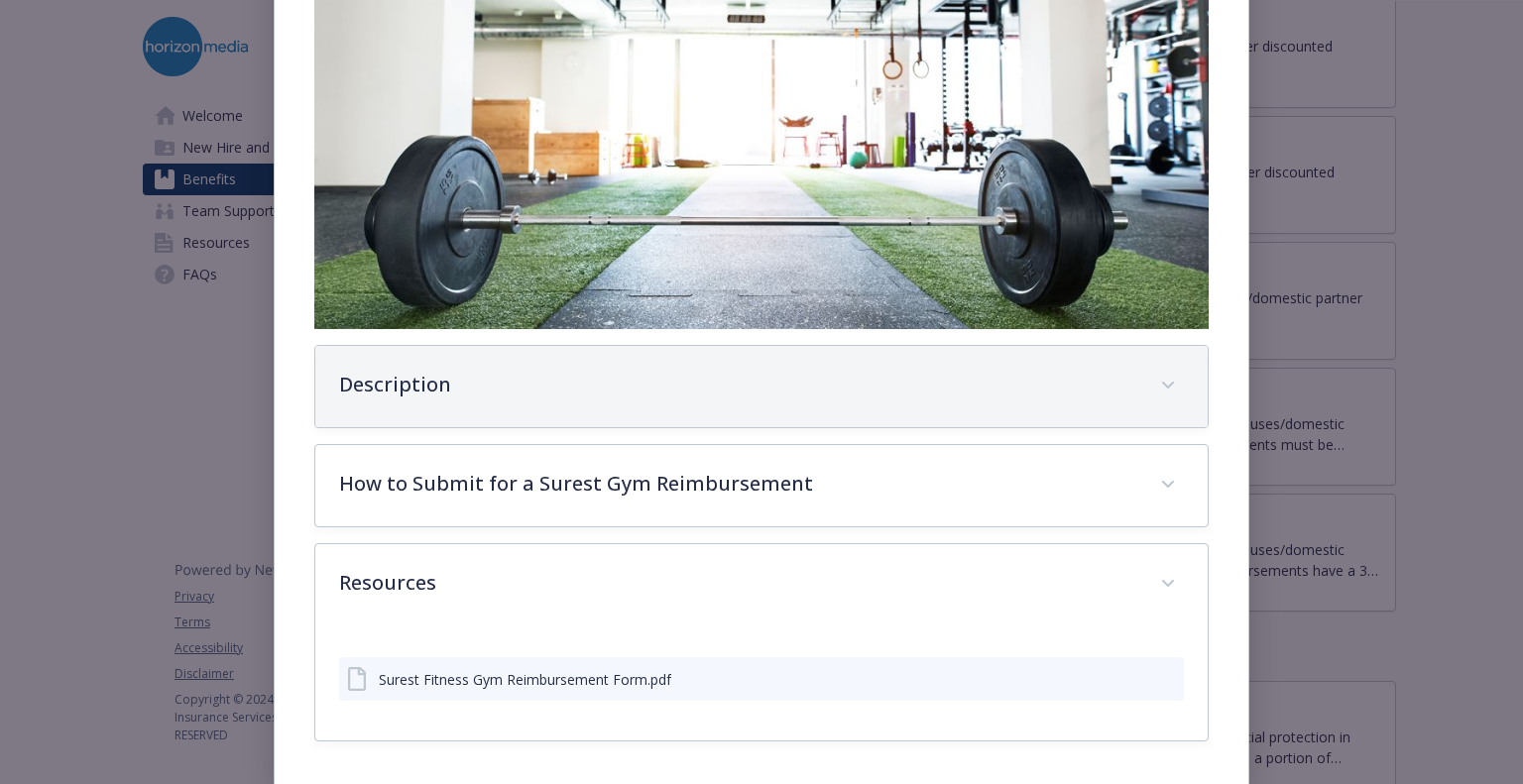 scroll, scrollTop: 0, scrollLeft: 0, axis: both 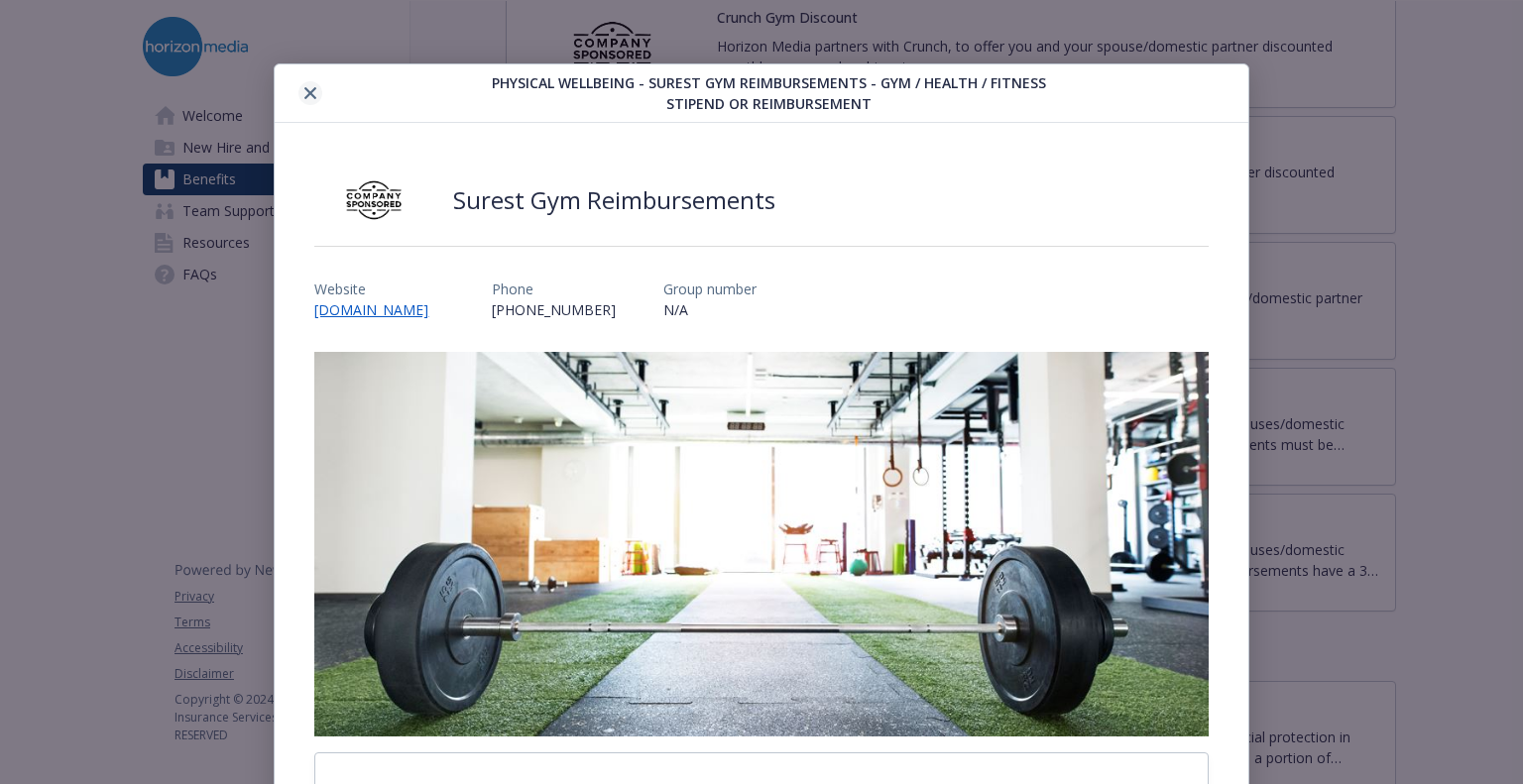click 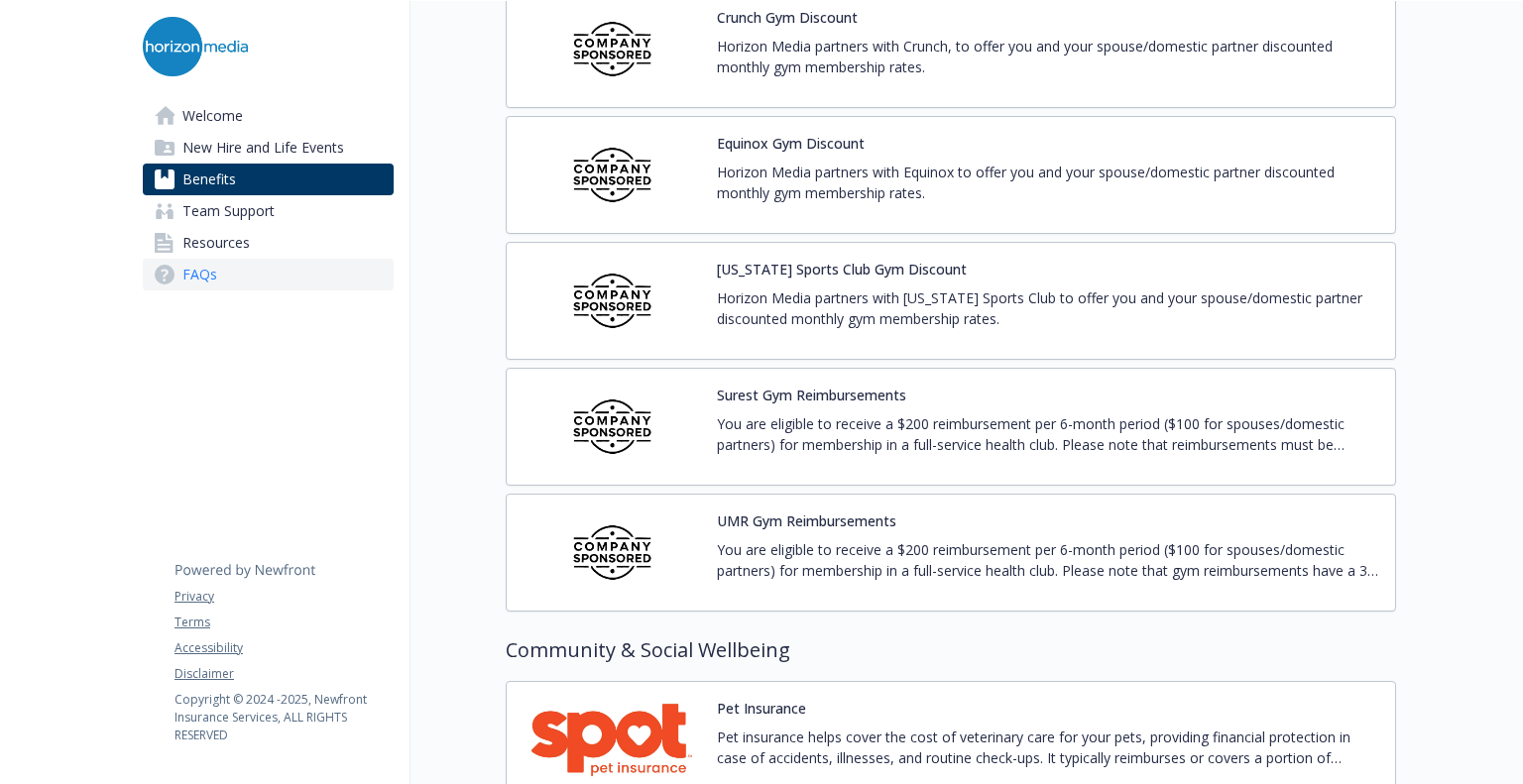 click on "FAQs" at bounding box center (268, 275) 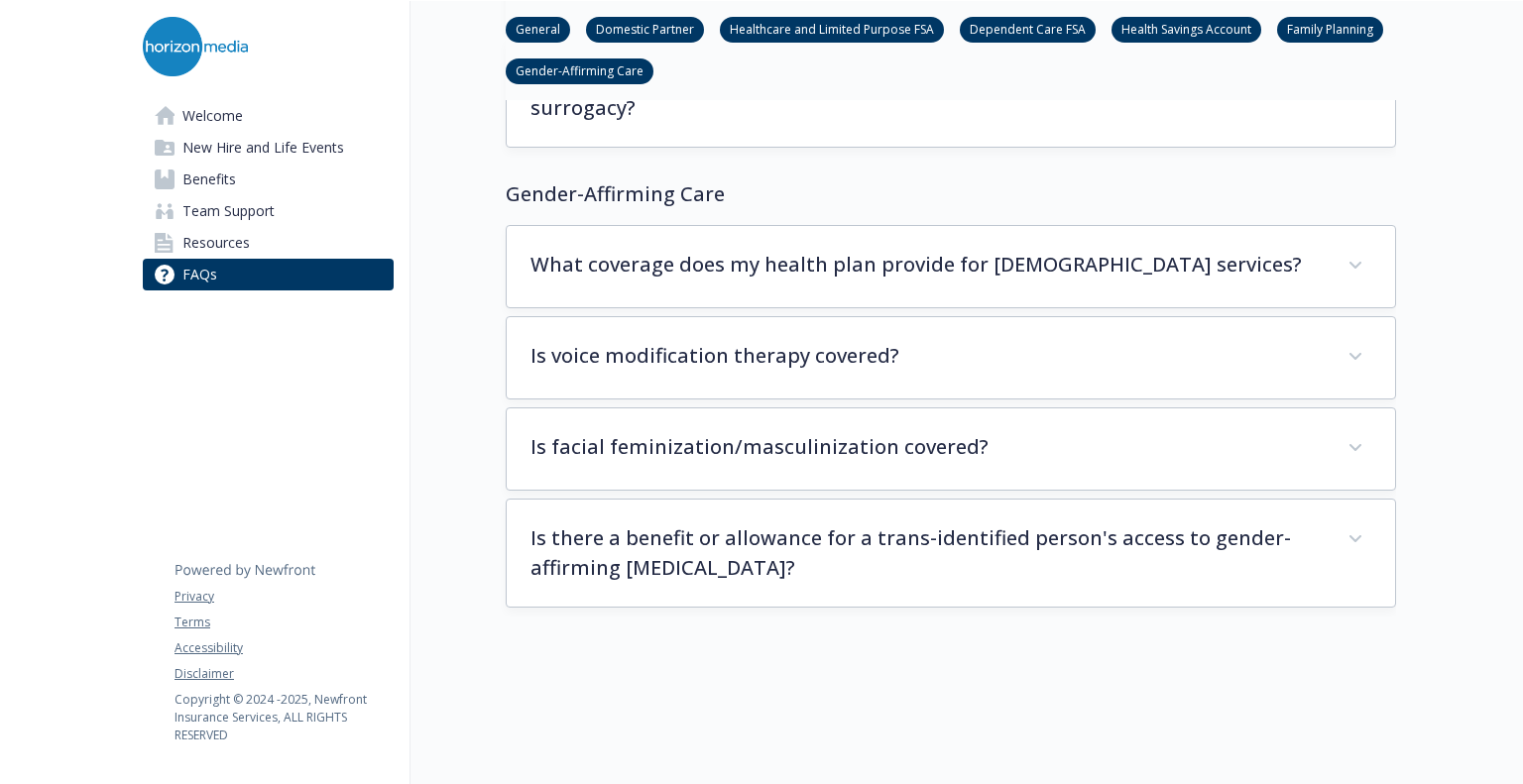 scroll, scrollTop: 6030, scrollLeft: 0, axis: vertical 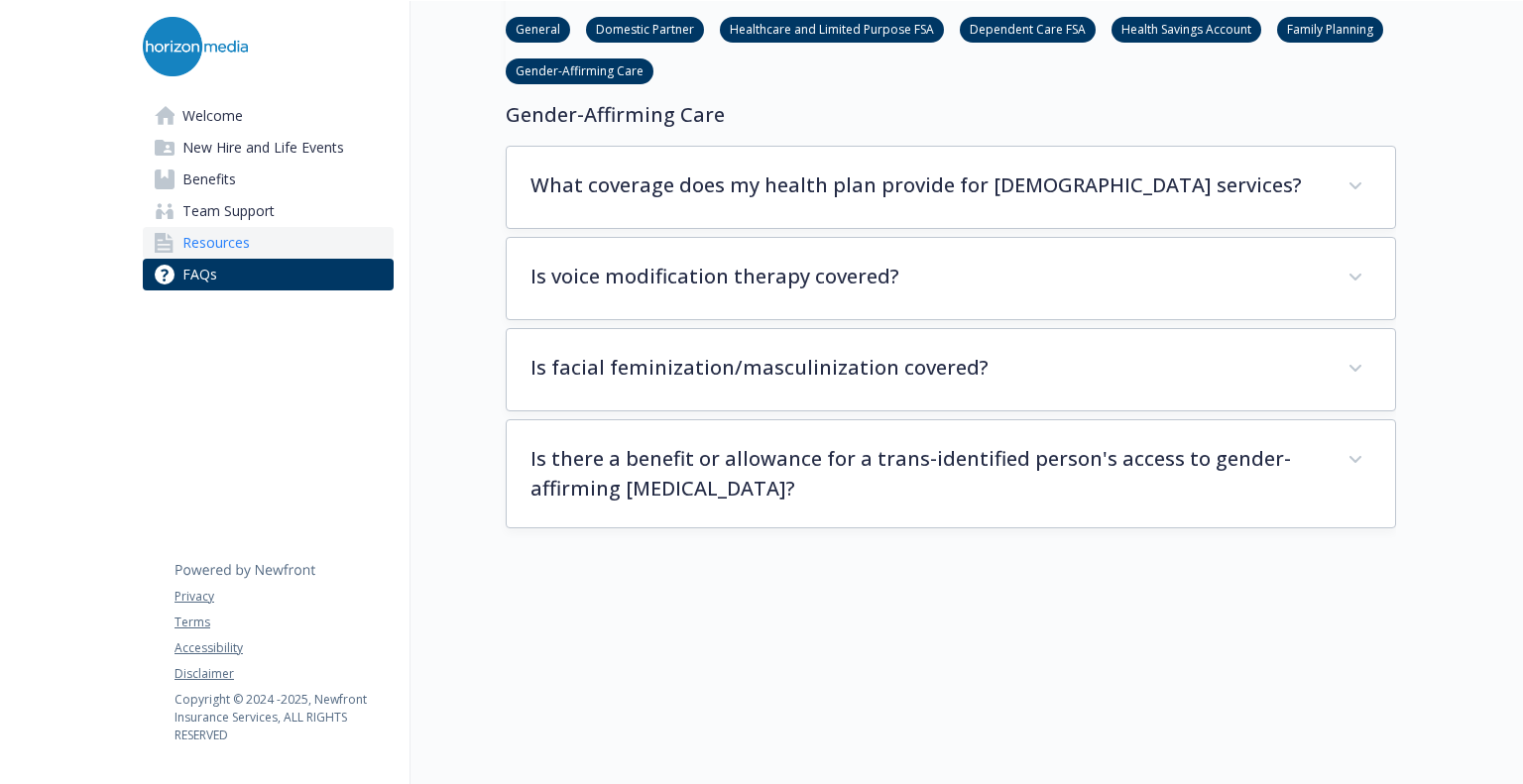 click on "Resources" at bounding box center (268, 243) 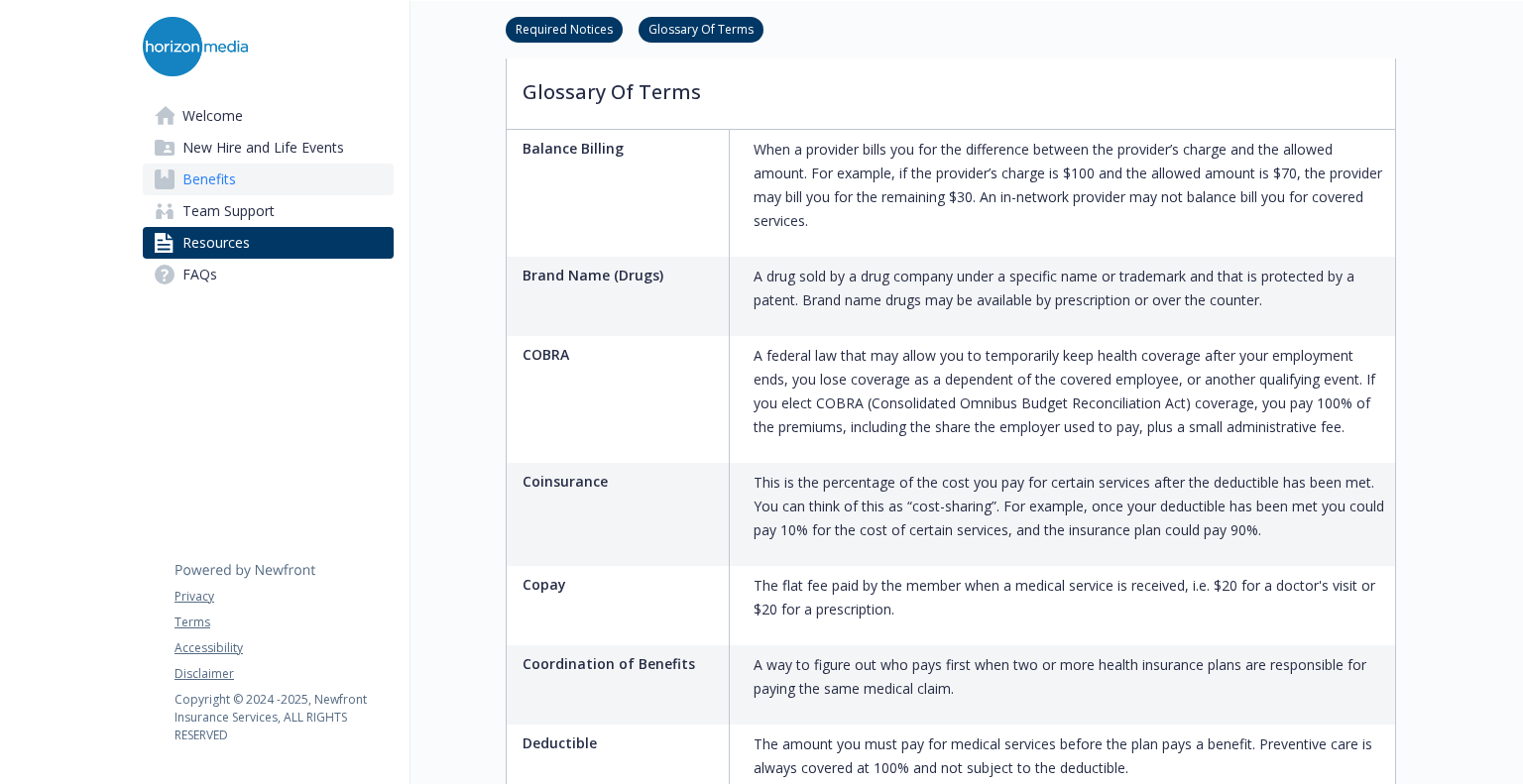 scroll, scrollTop: 1868, scrollLeft: 0, axis: vertical 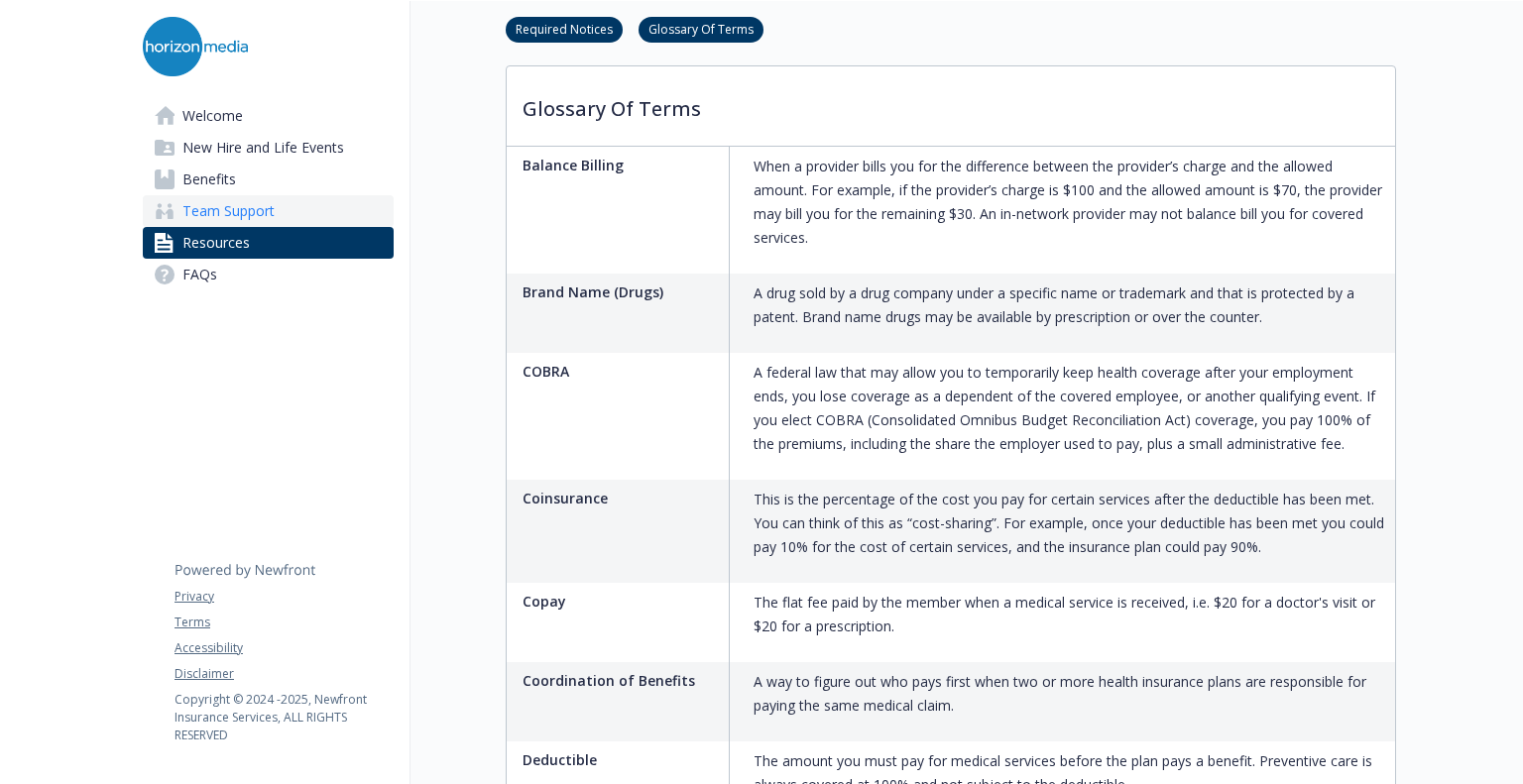 click on "Team Support" at bounding box center (228, 211) 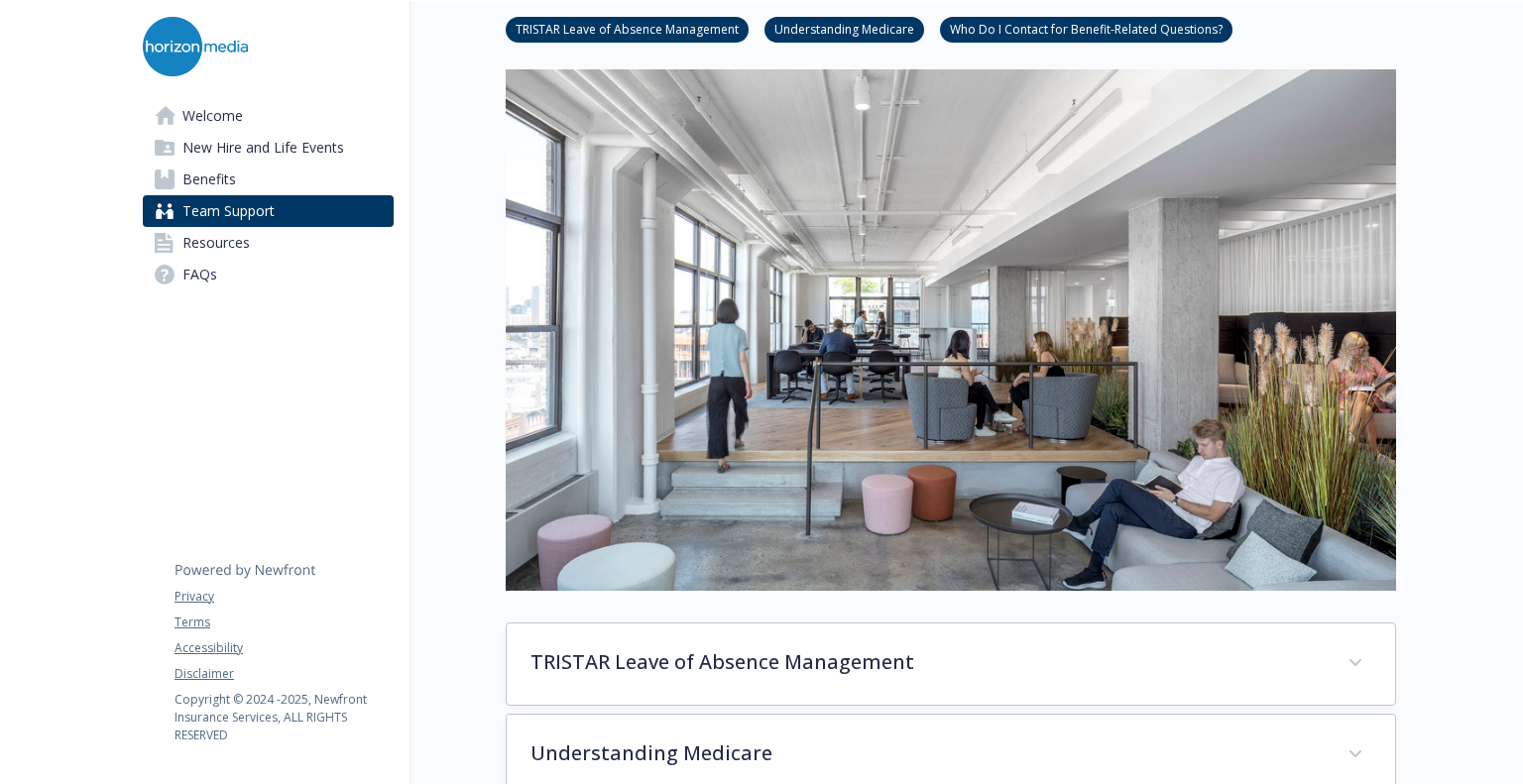 scroll, scrollTop: 0, scrollLeft: 0, axis: both 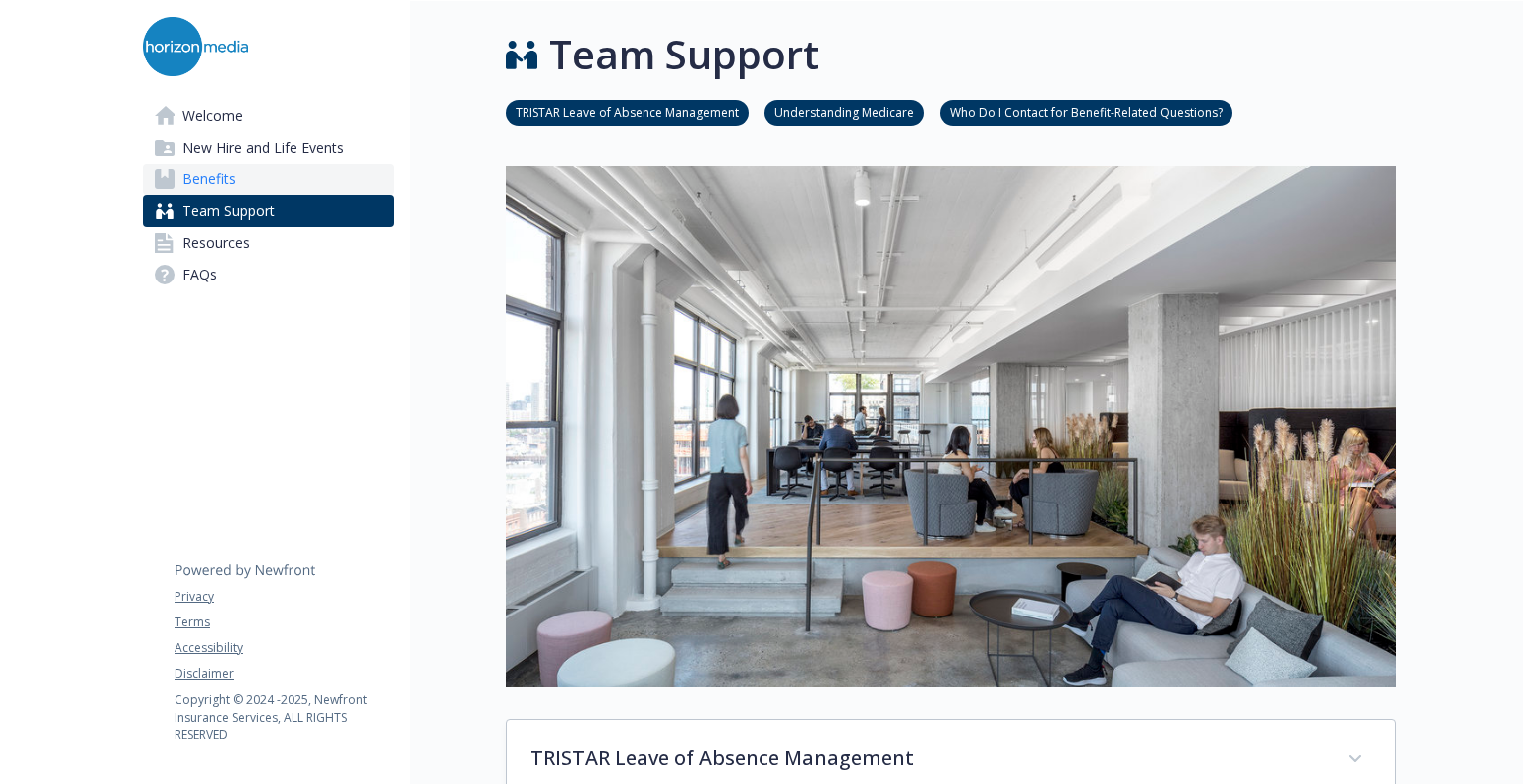 click on "Benefits" at bounding box center (268, 179) 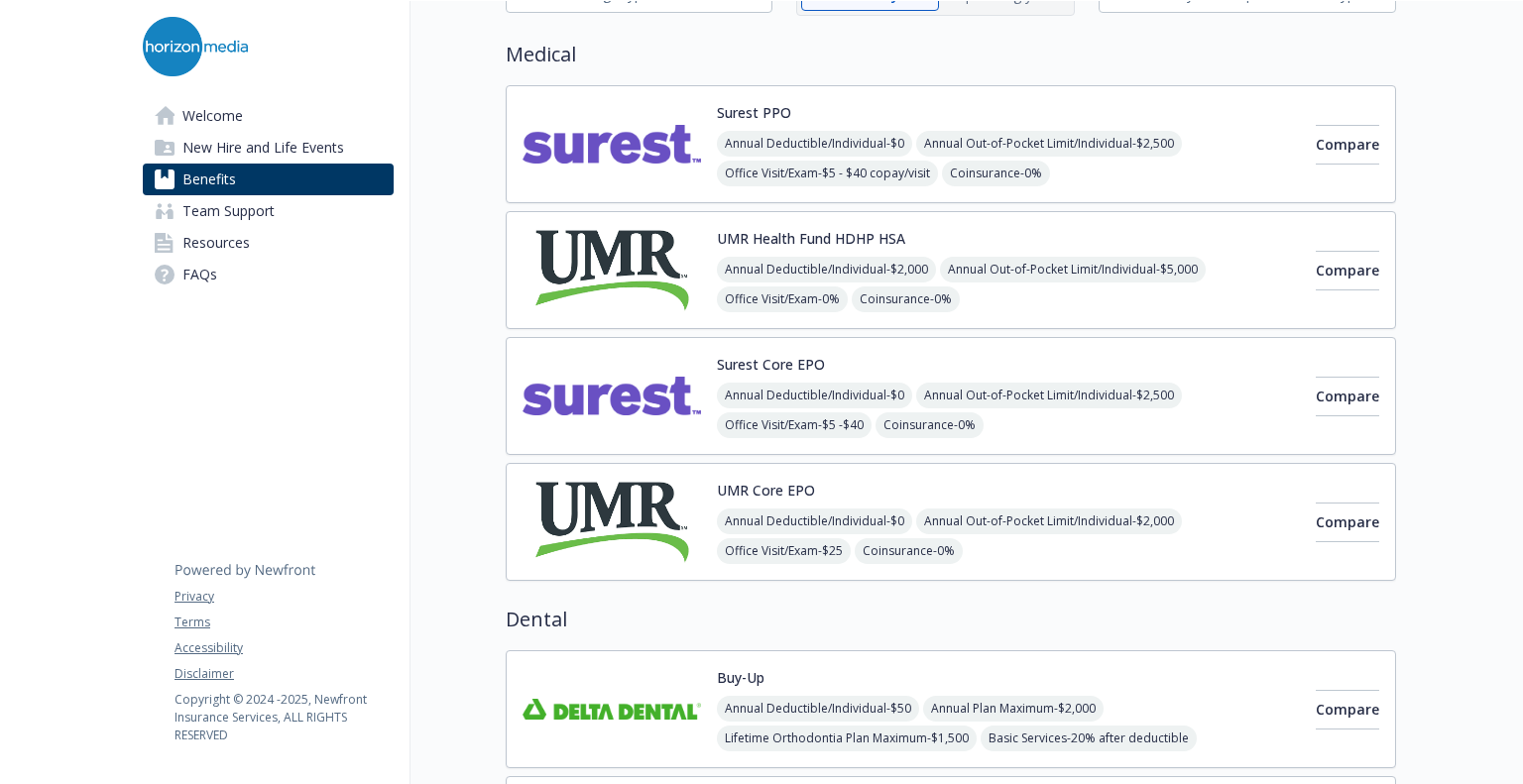 scroll, scrollTop: 0, scrollLeft: 0, axis: both 